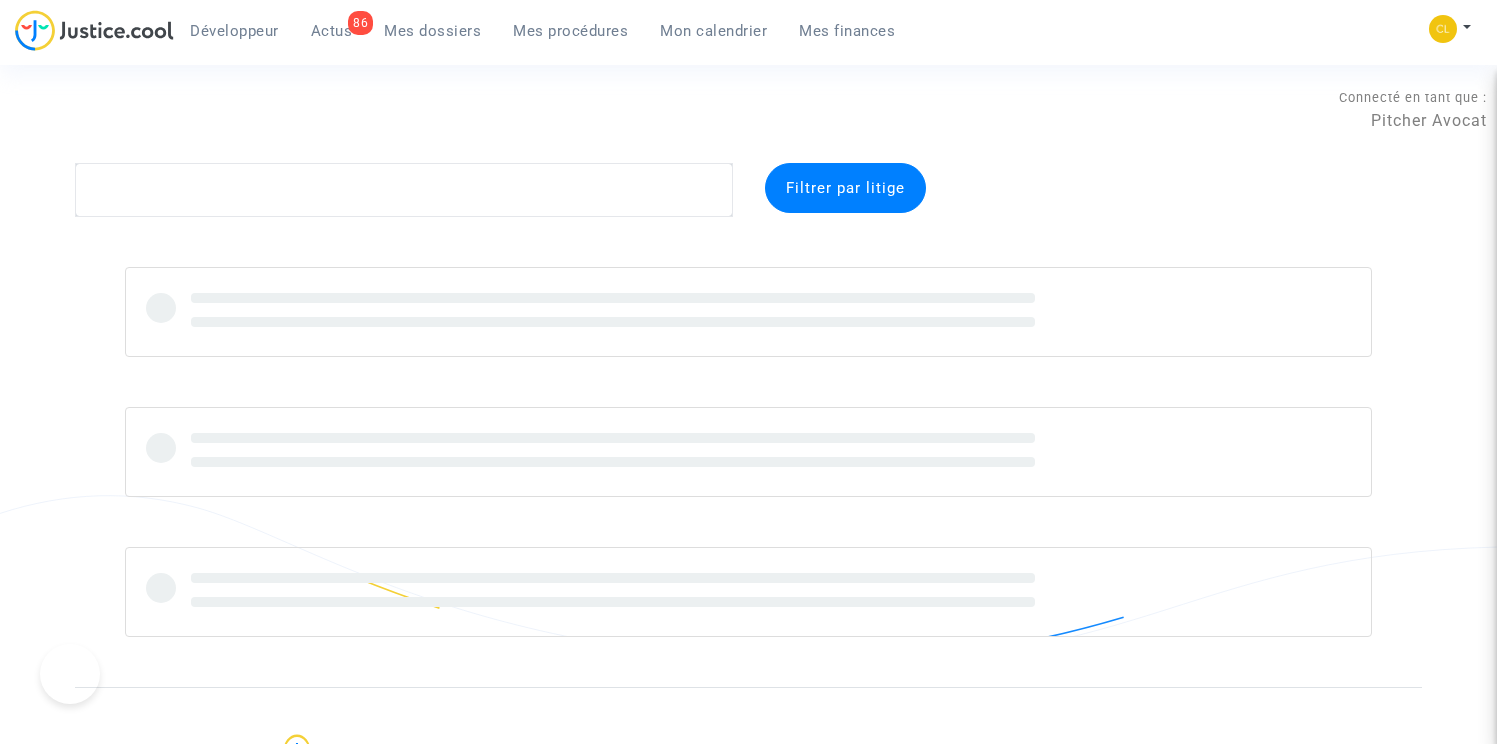 scroll, scrollTop: 0, scrollLeft: 0, axis: both 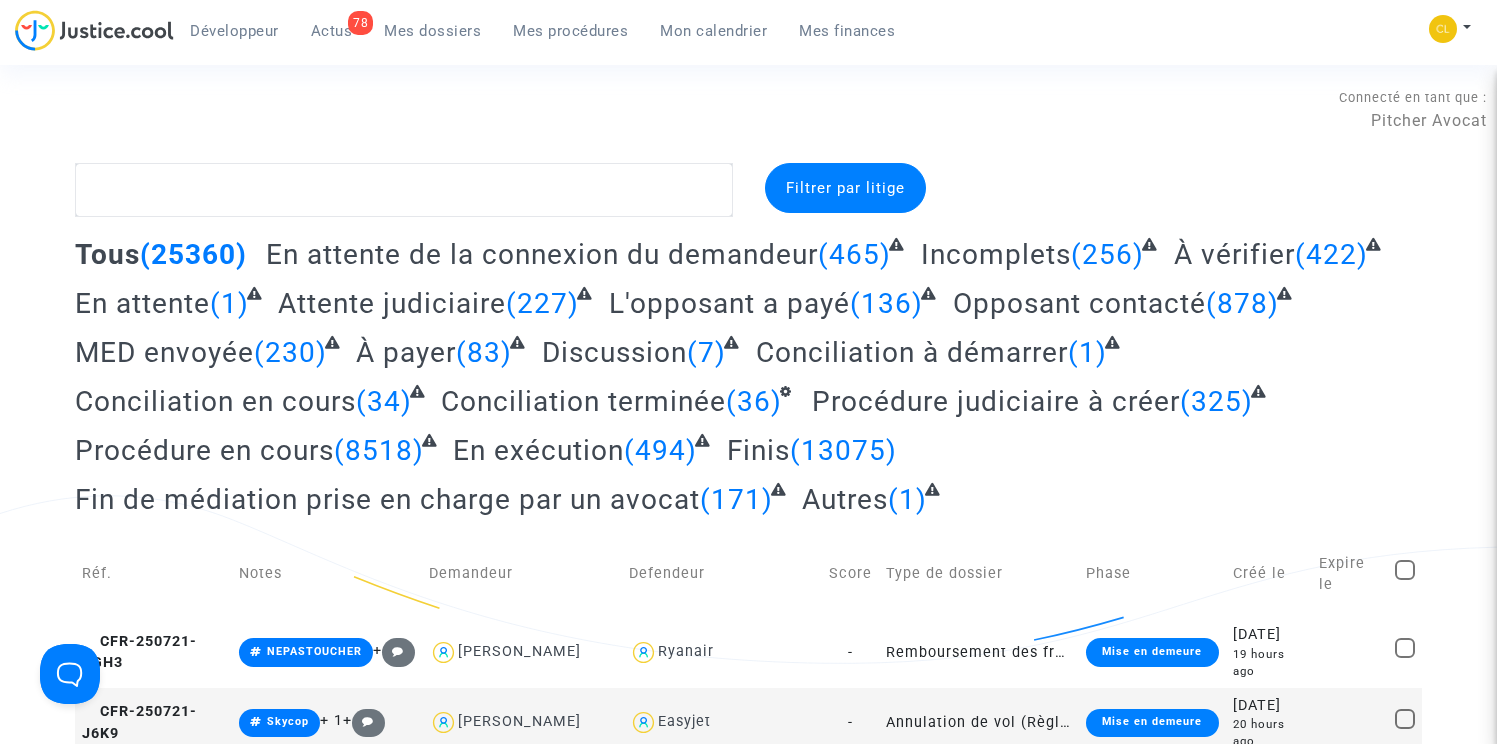 click on "Mes procédures" at bounding box center [570, 31] 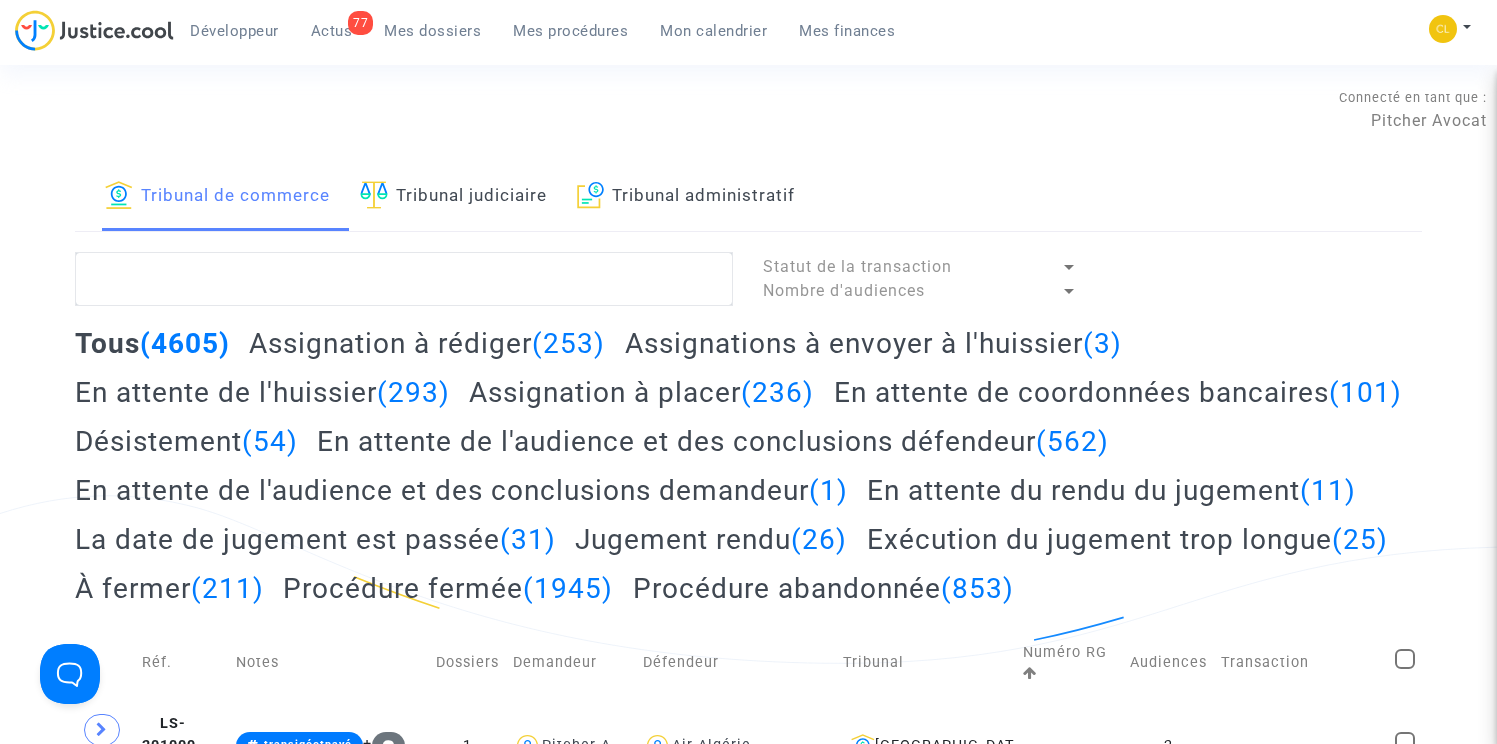 click on "Assignation à placer  (236)" 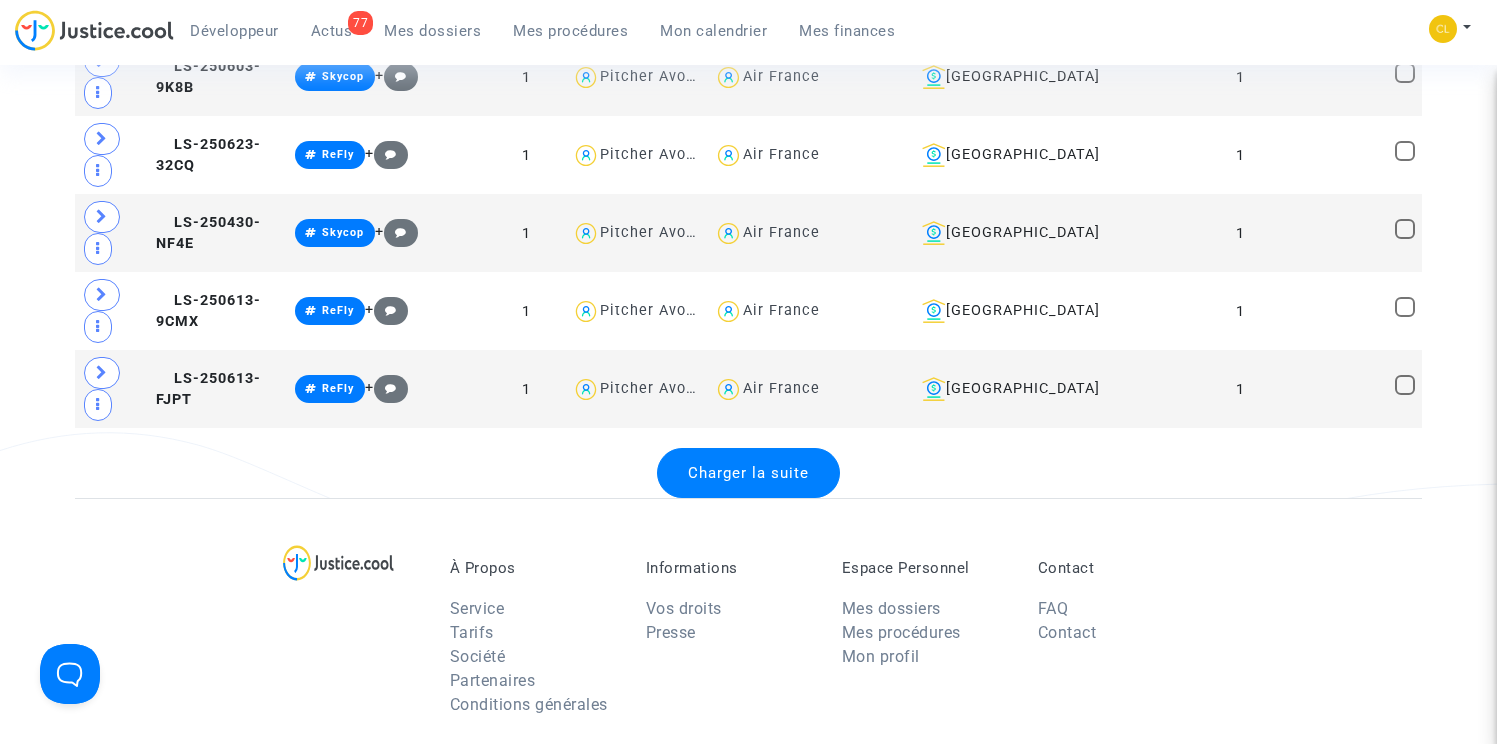 scroll, scrollTop: 4077, scrollLeft: 0, axis: vertical 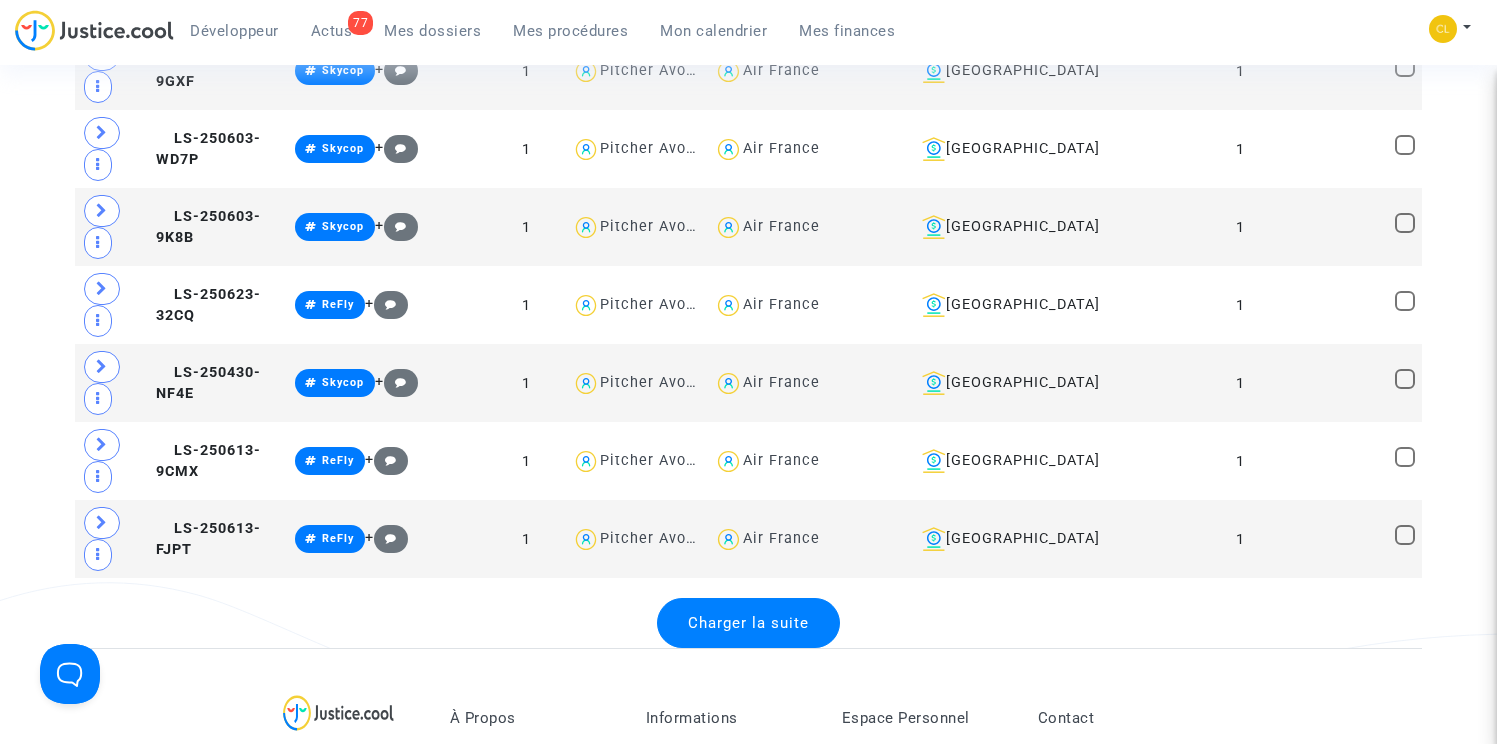 click on "Charger la suite" 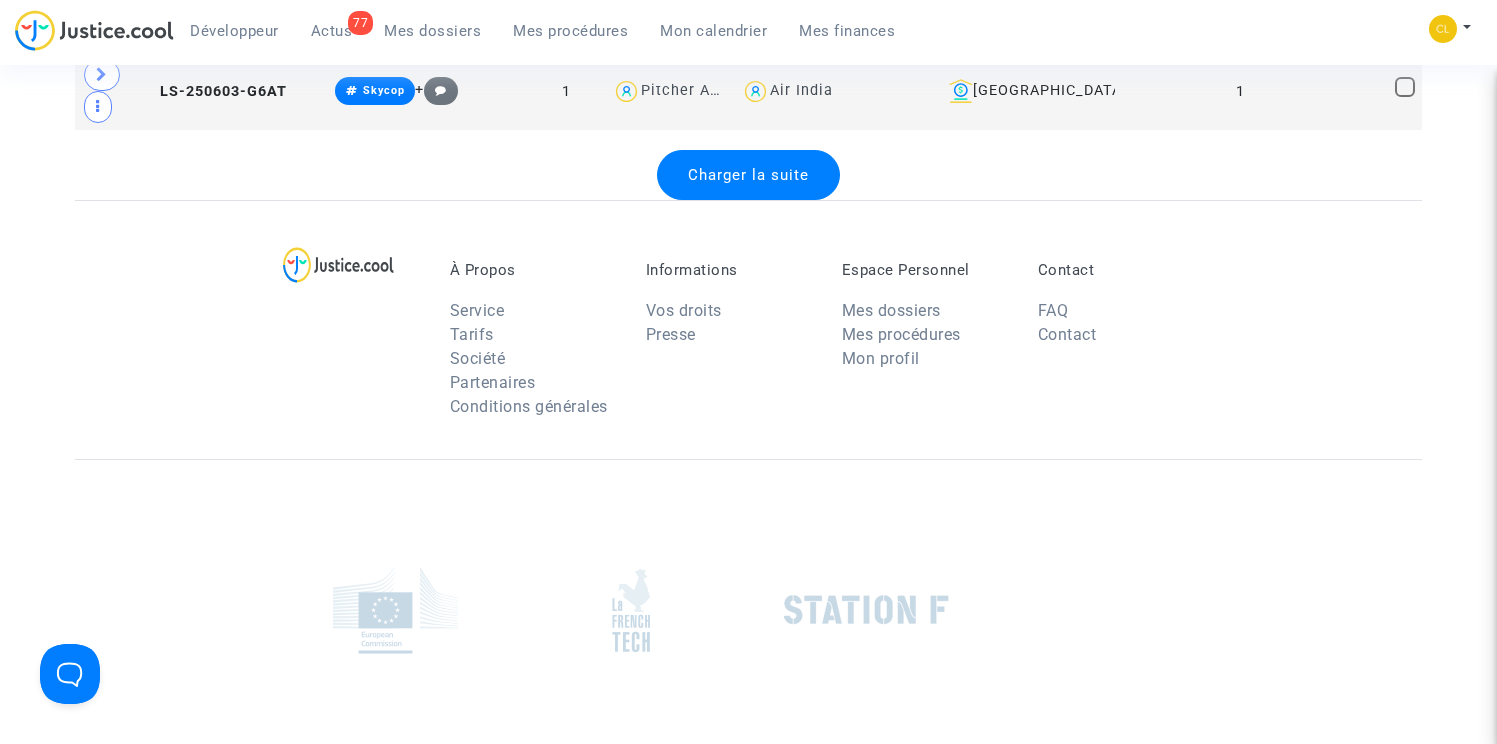 scroll, scrollTop: 8380, scrollLeft: 0, axis: vertical 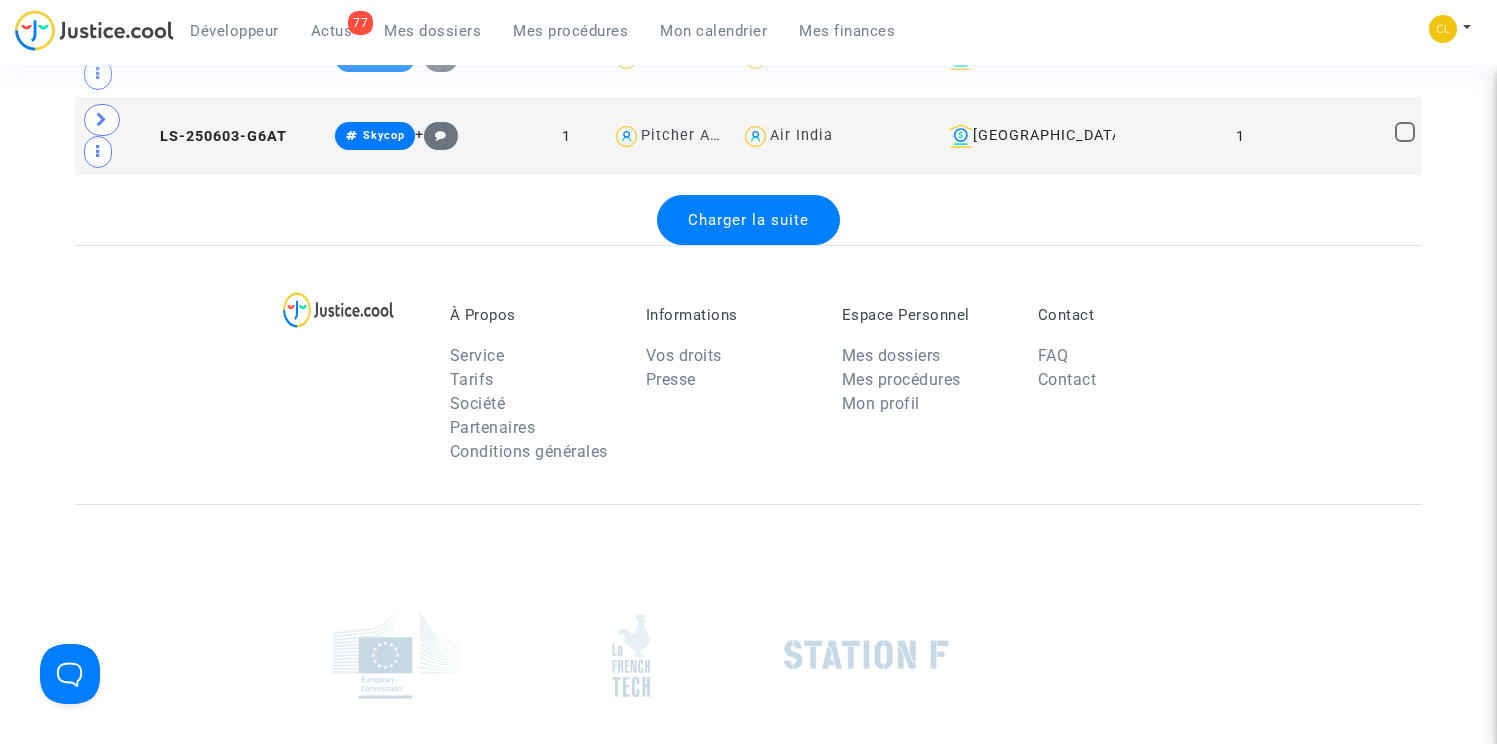 click on "Charger la suite" 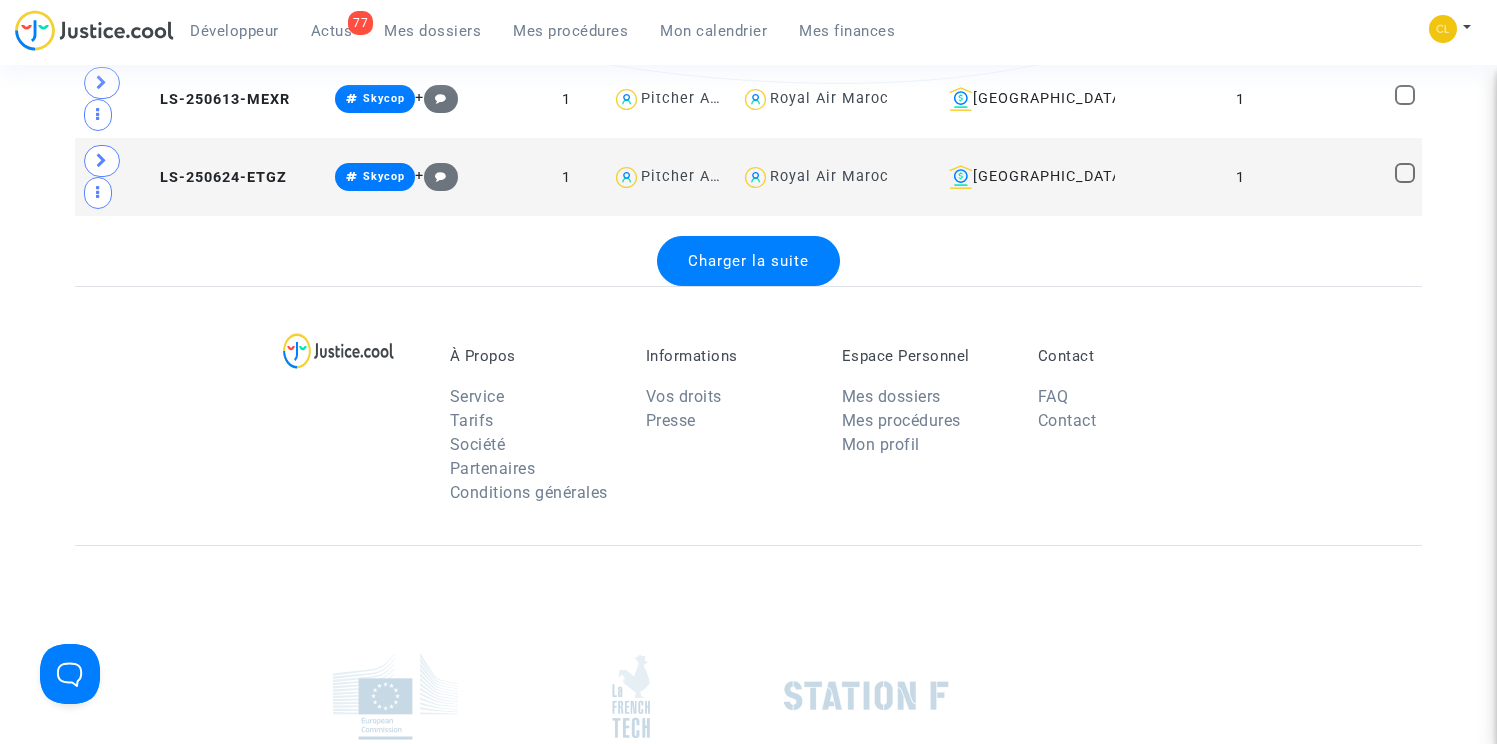 scroll, scrollTop: 12144, scrollLeft: 0, axis: vertical 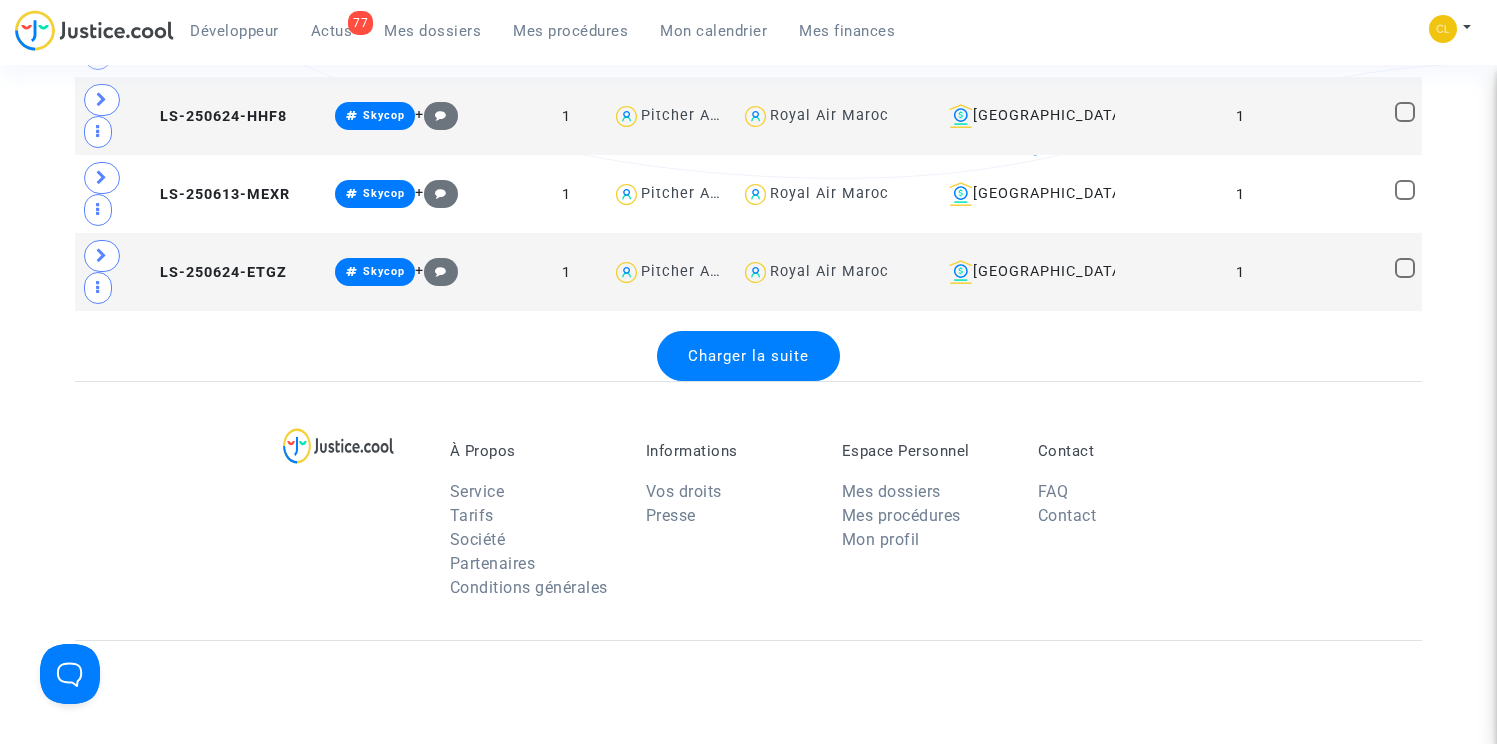 click on "Charger la suite" 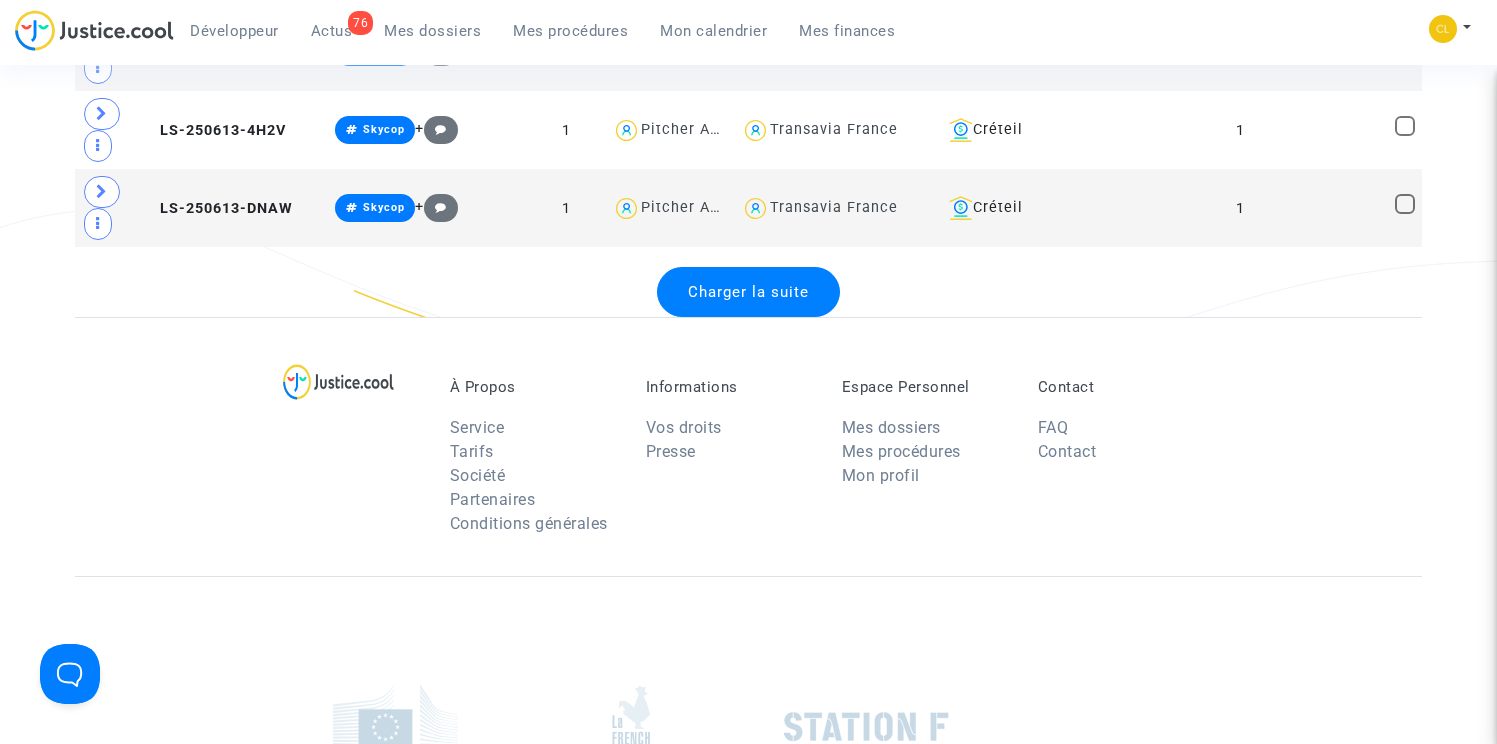 scroll, scrollTop: 15884, scrollLeft: 0, axis: vertical 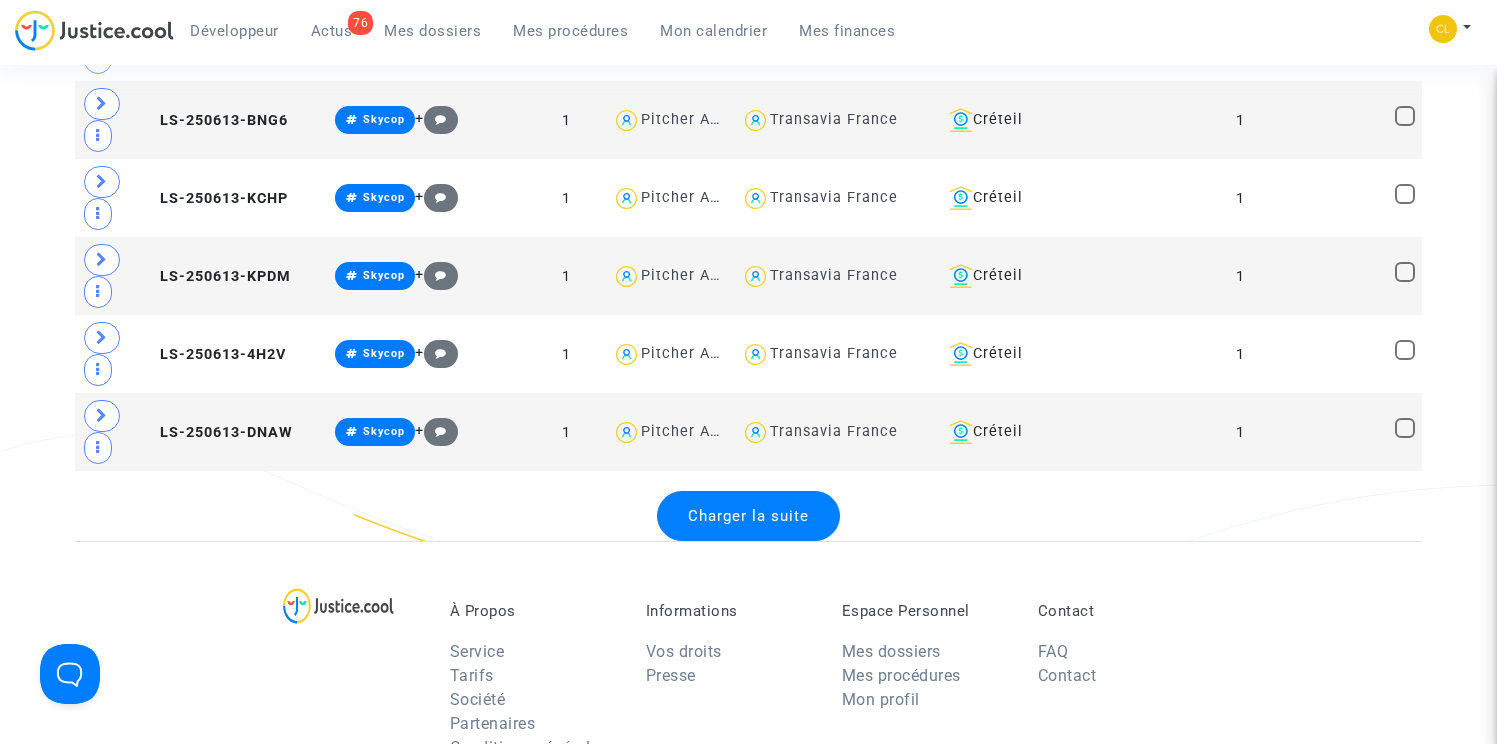 click on "Charger la suite" 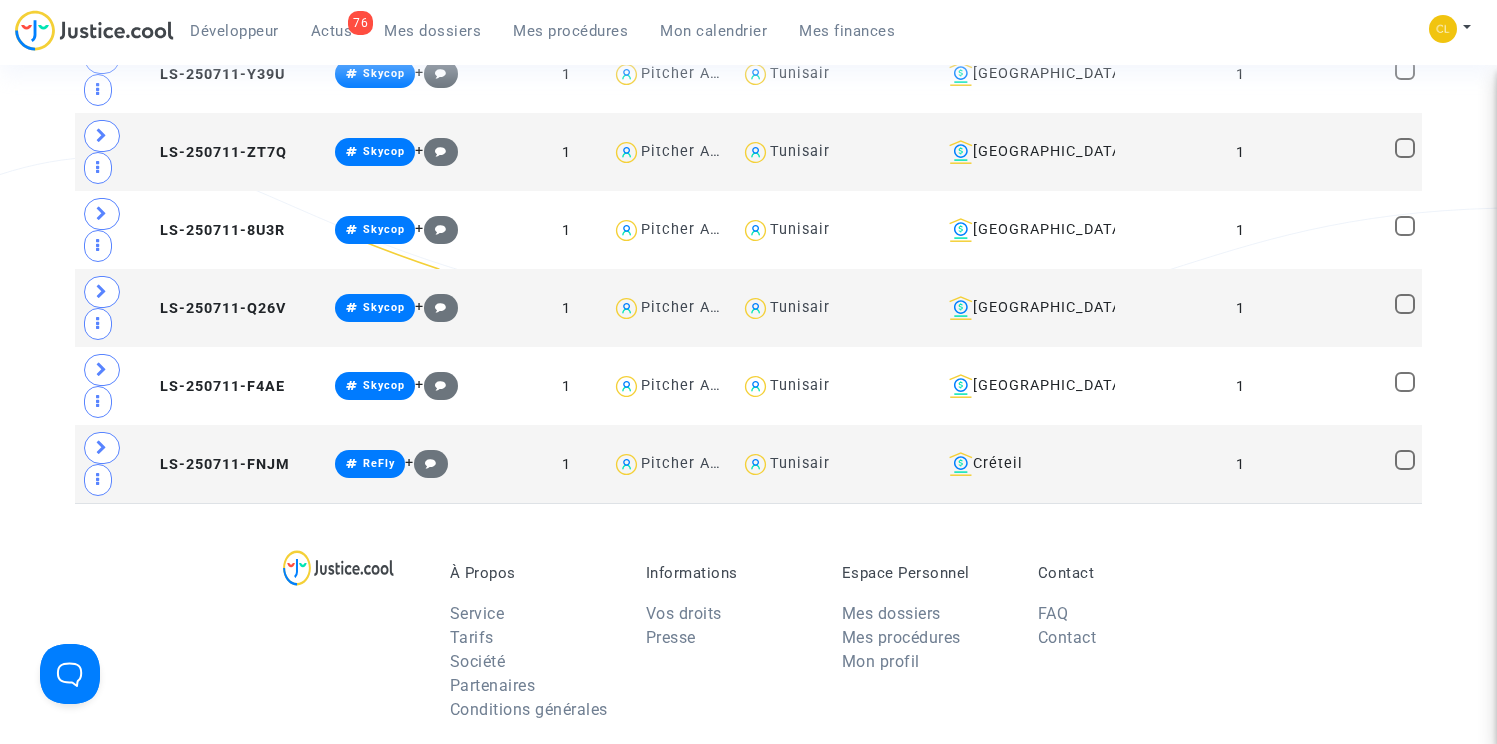 scroll, scrollTop: 18561, scrollLeft: 0, axis: vertical 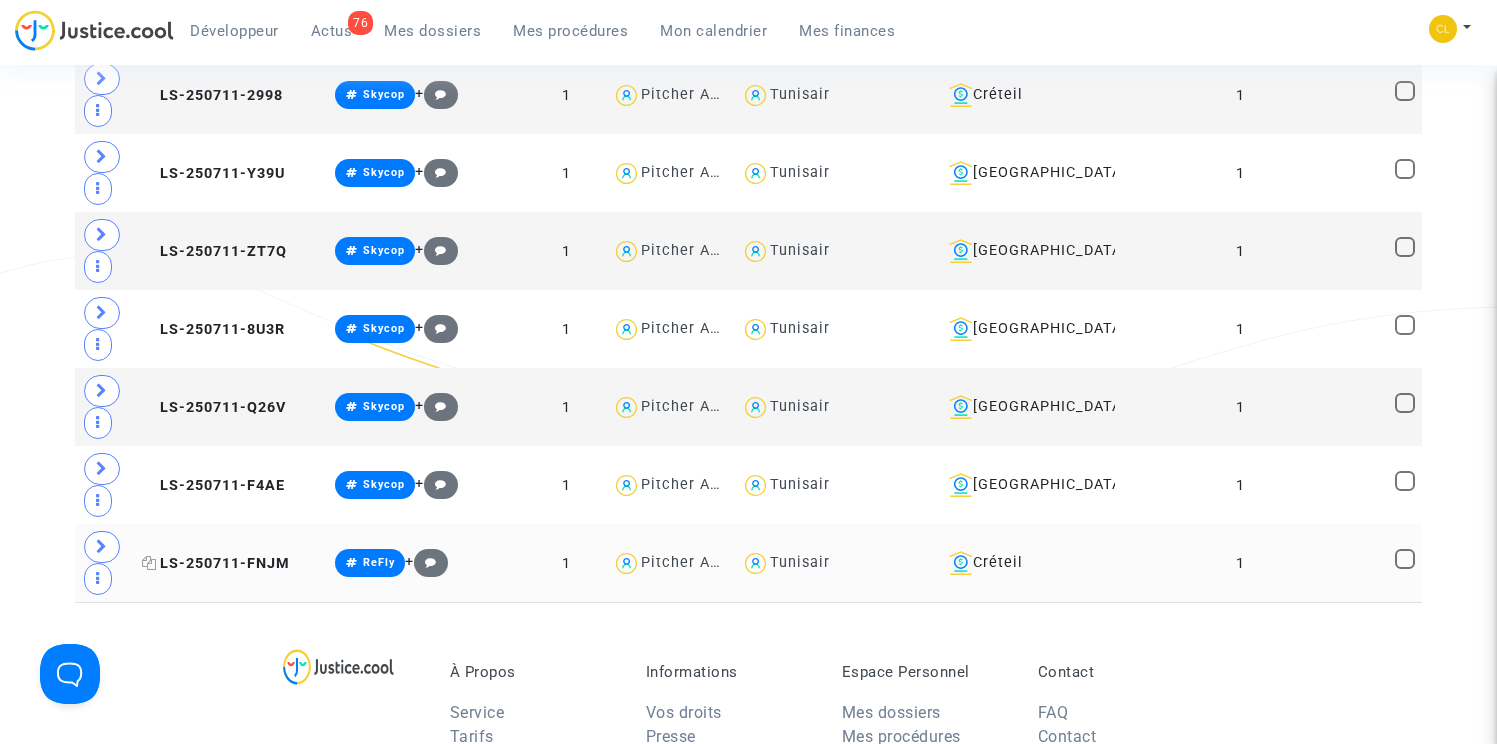 click on "LS-250711-FNJM" 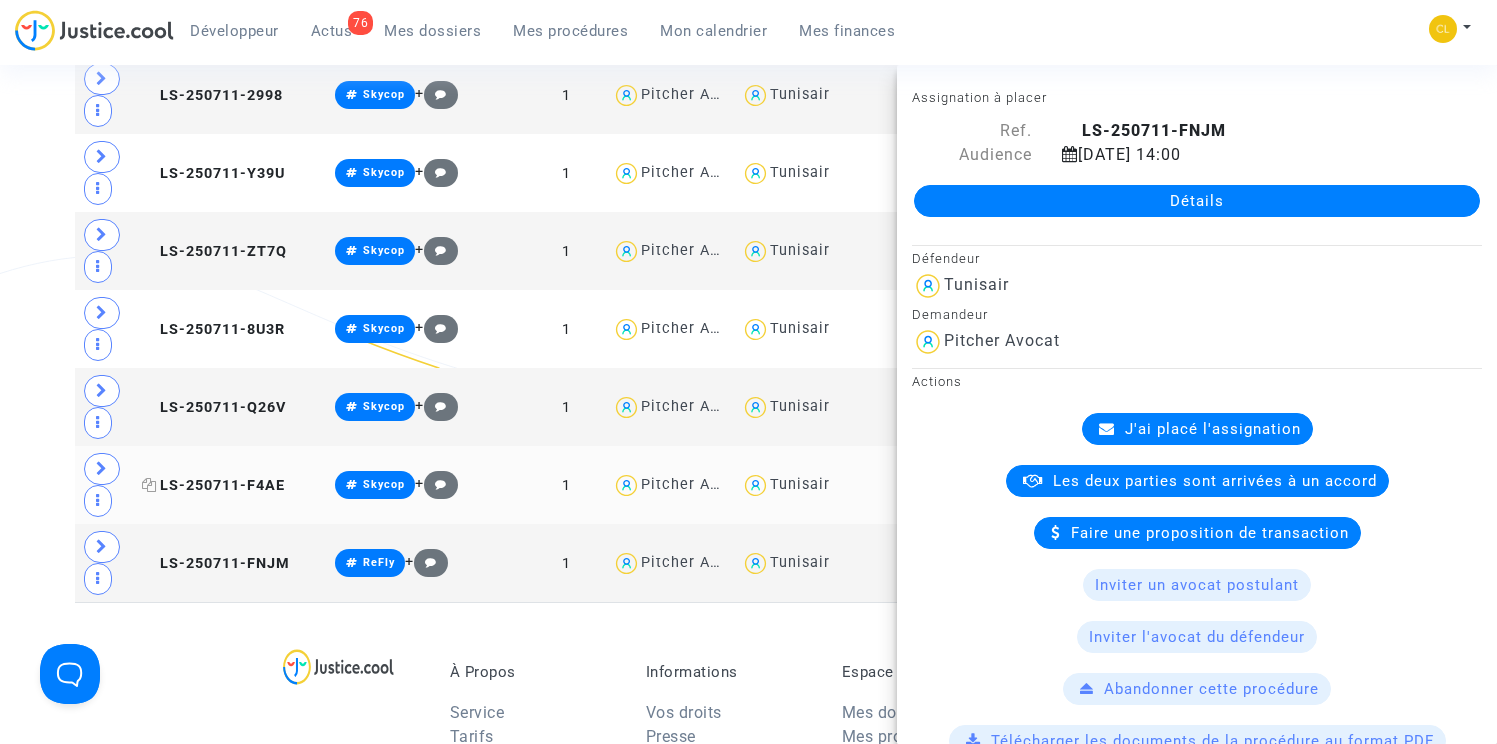 click on "LS-250711-F4AE" 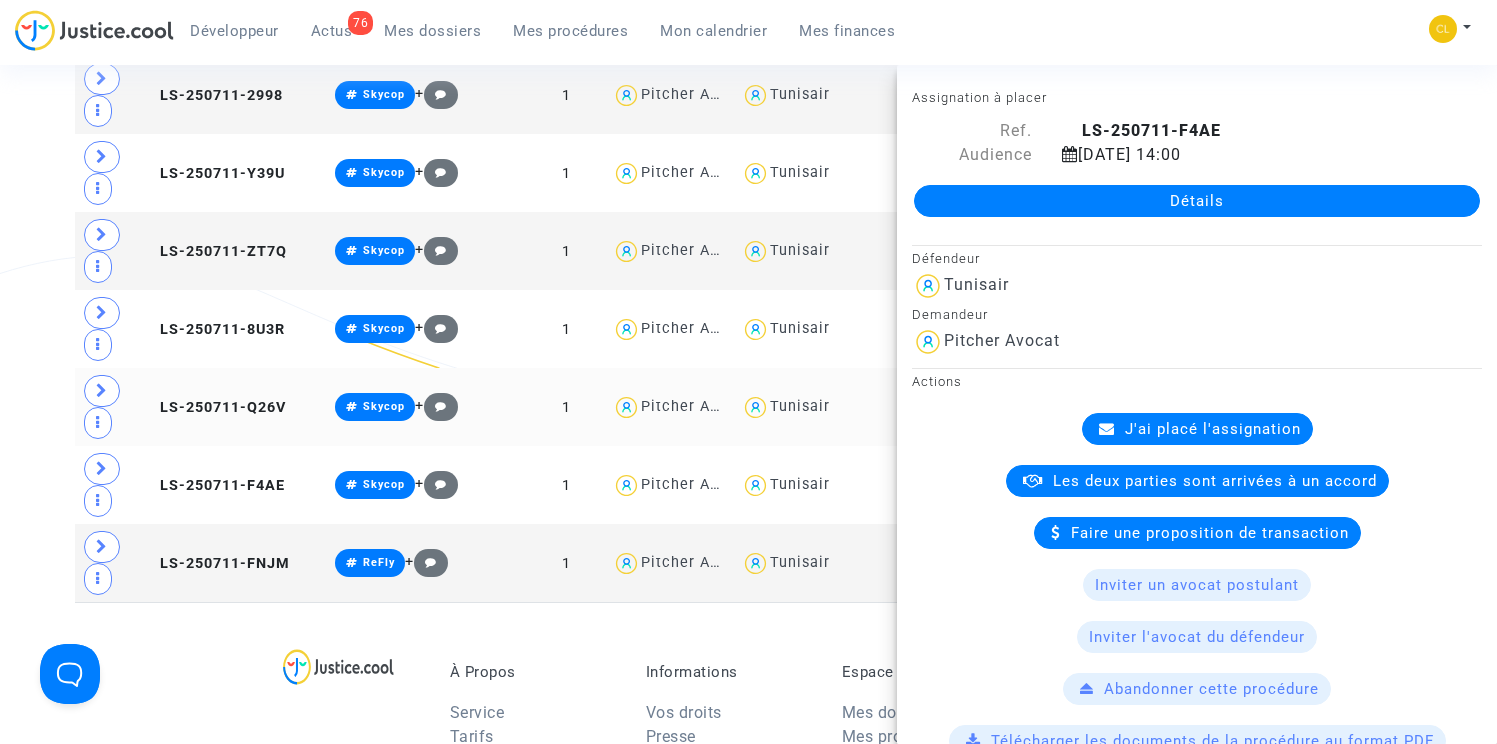 click on "LS-250711-Q26V" 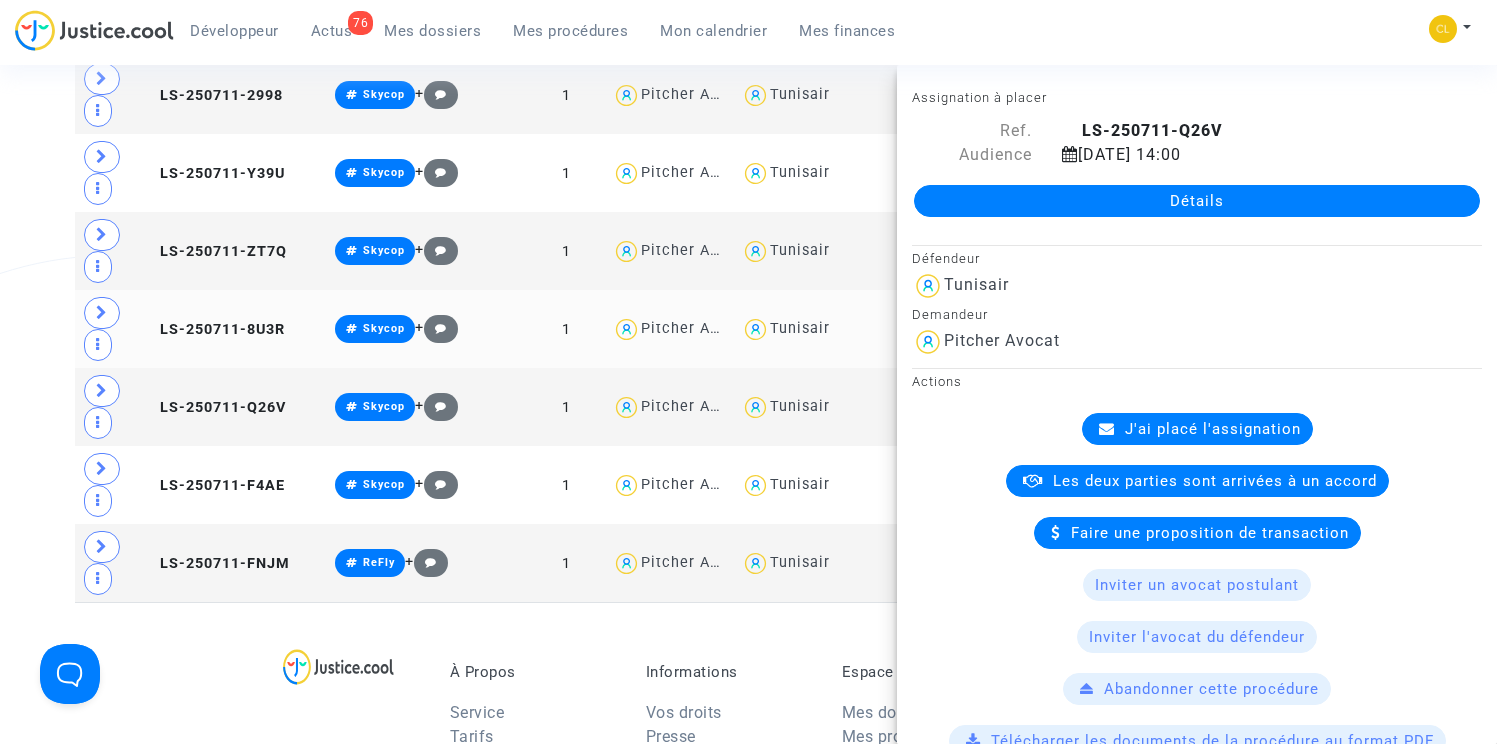 click on "LS-250711-8U3R" 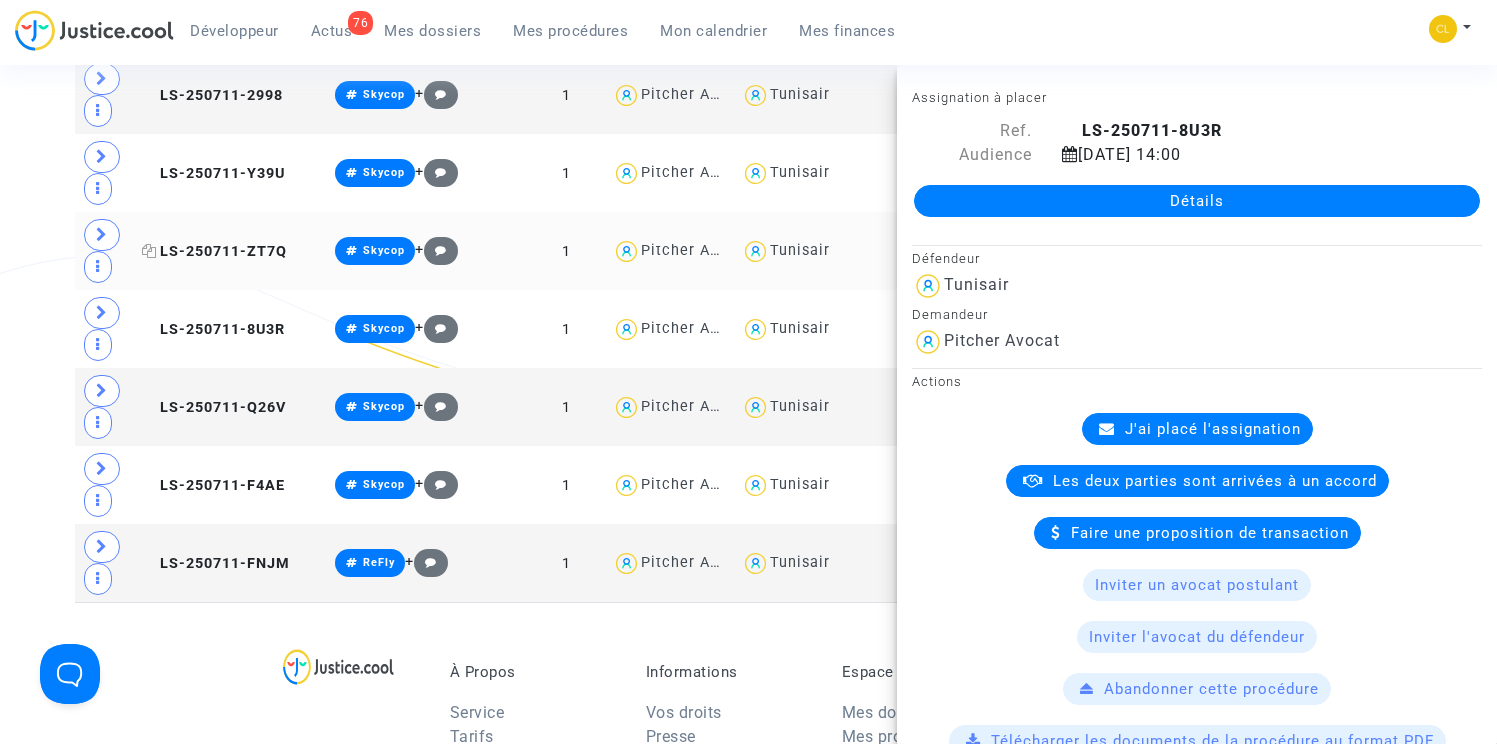 click on "LS-250711-ZT7Q" 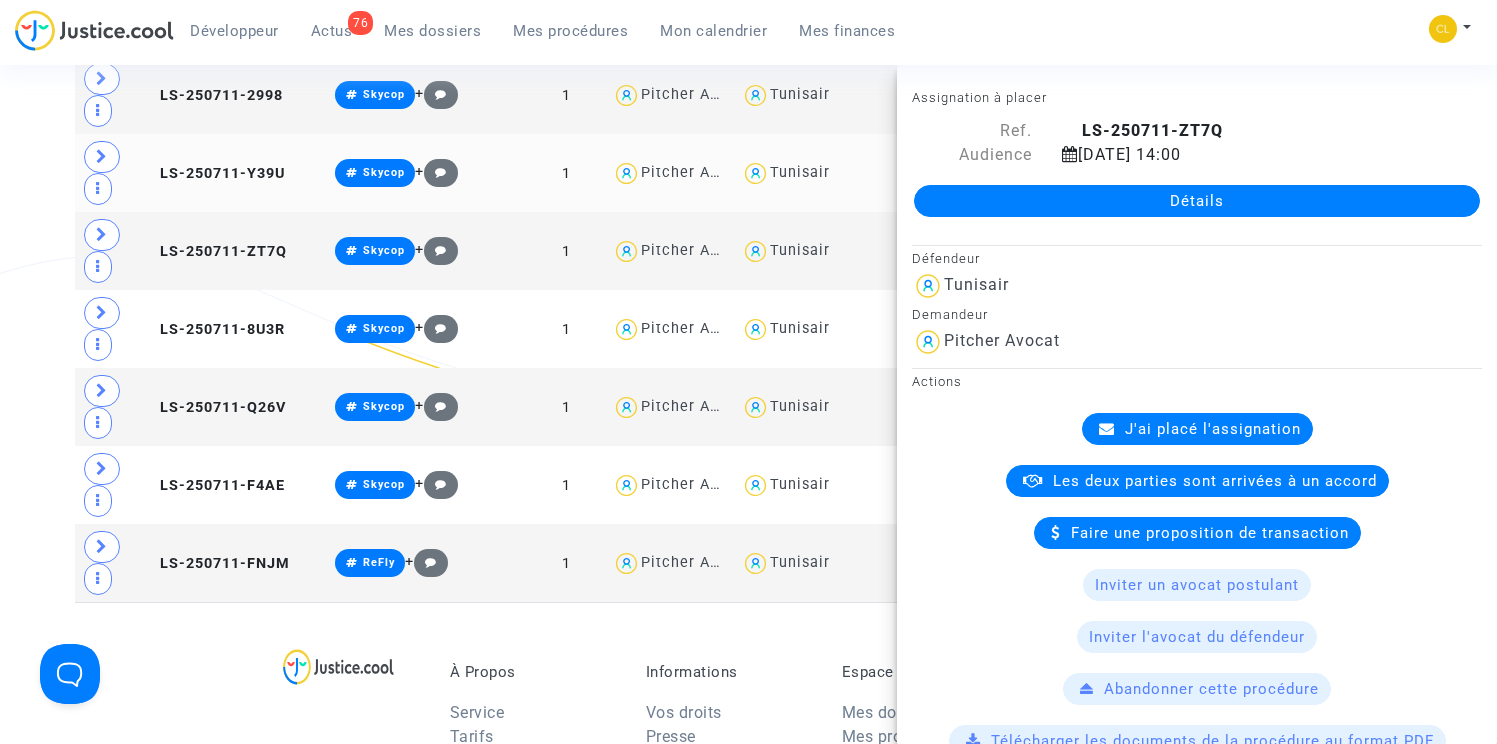 click on "LS-250711-Y39U" 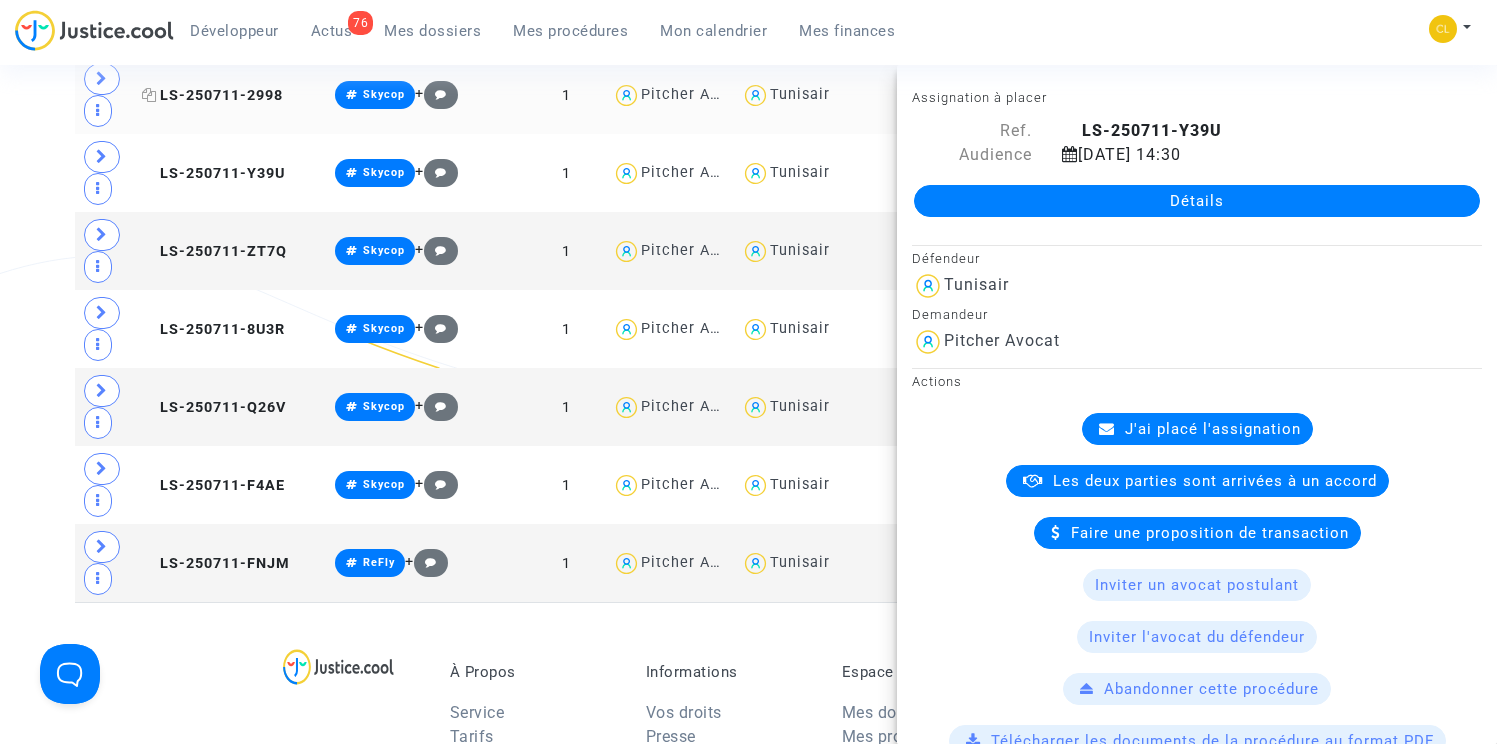 click on "LS-250711-2998" 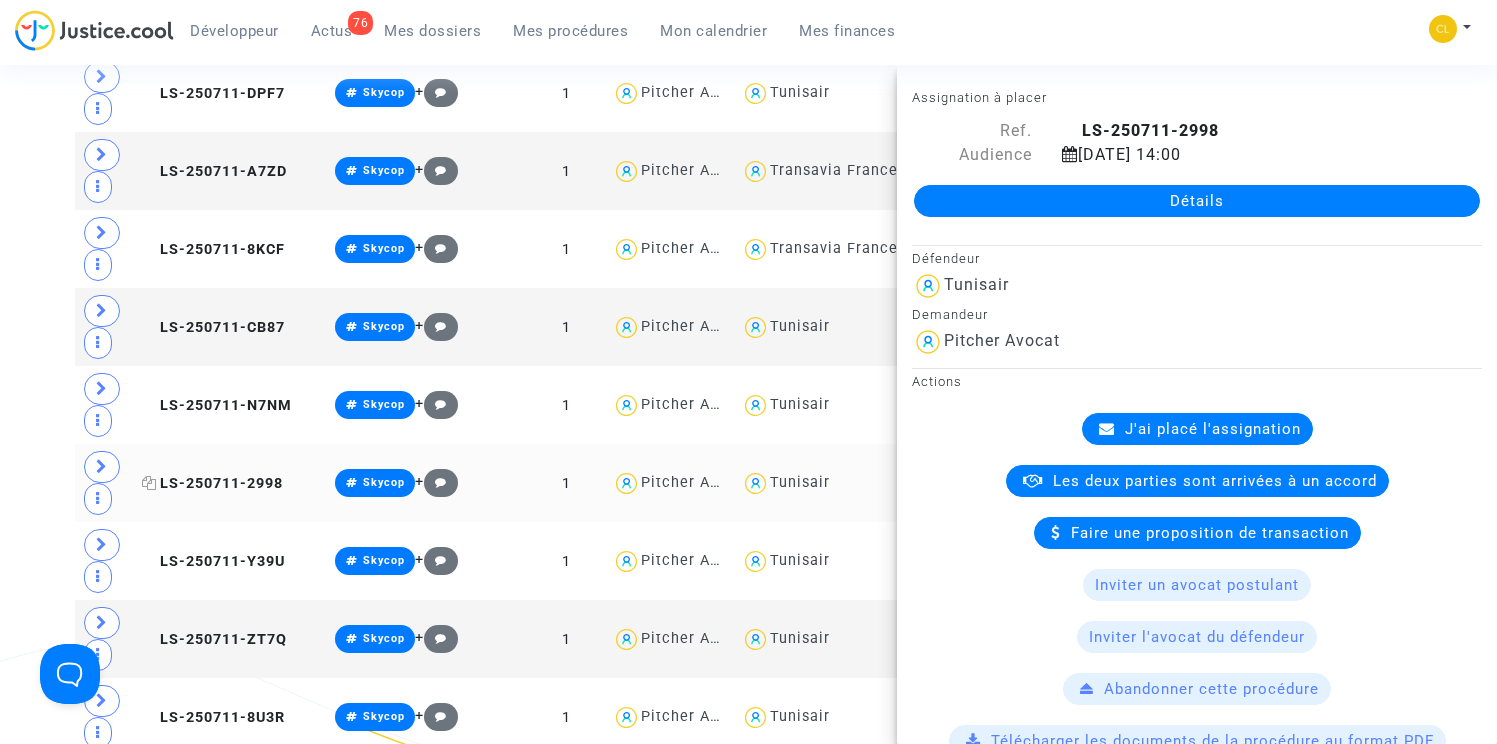 scroll, scrollTop: 18167, scrollLeft: 0, axis: vertical 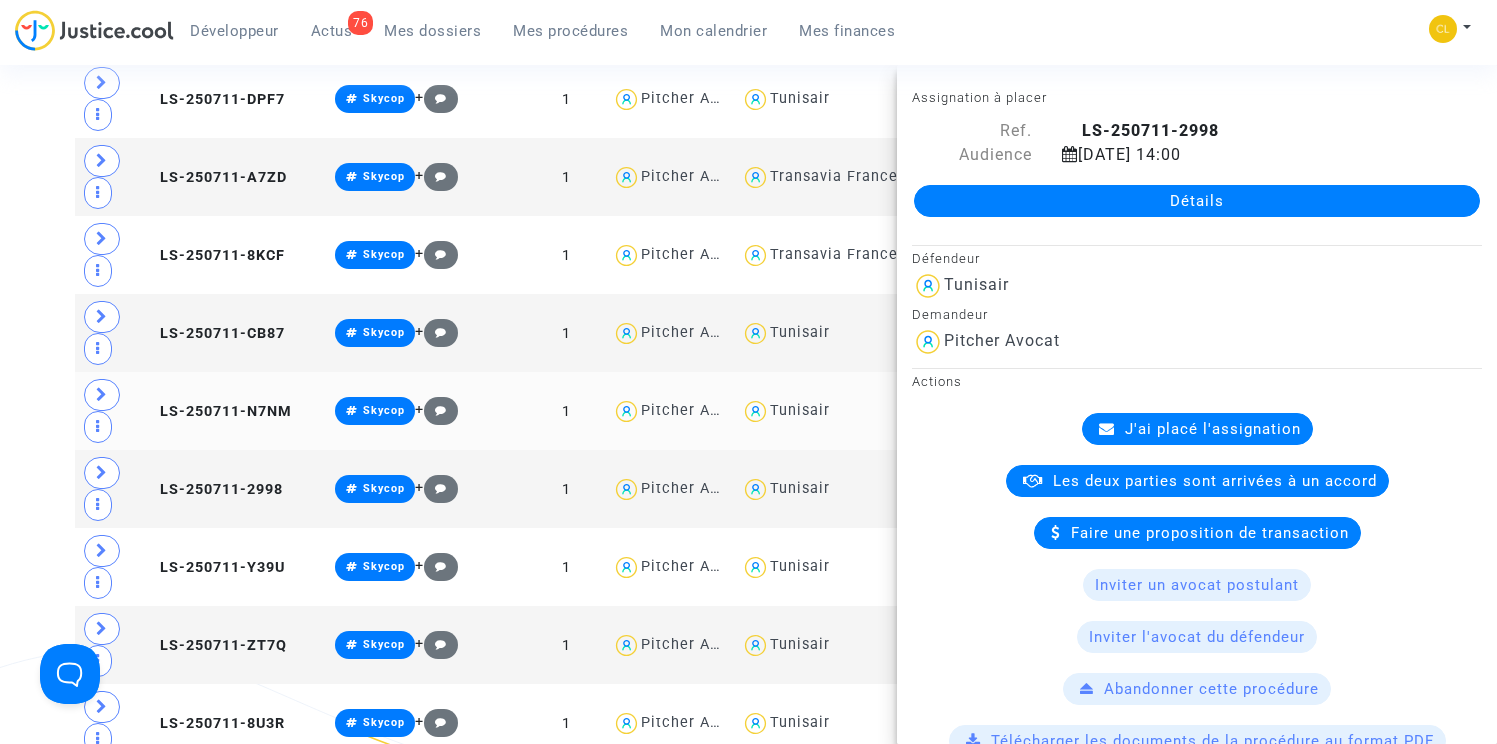 click on "LS-250711-N7NM" 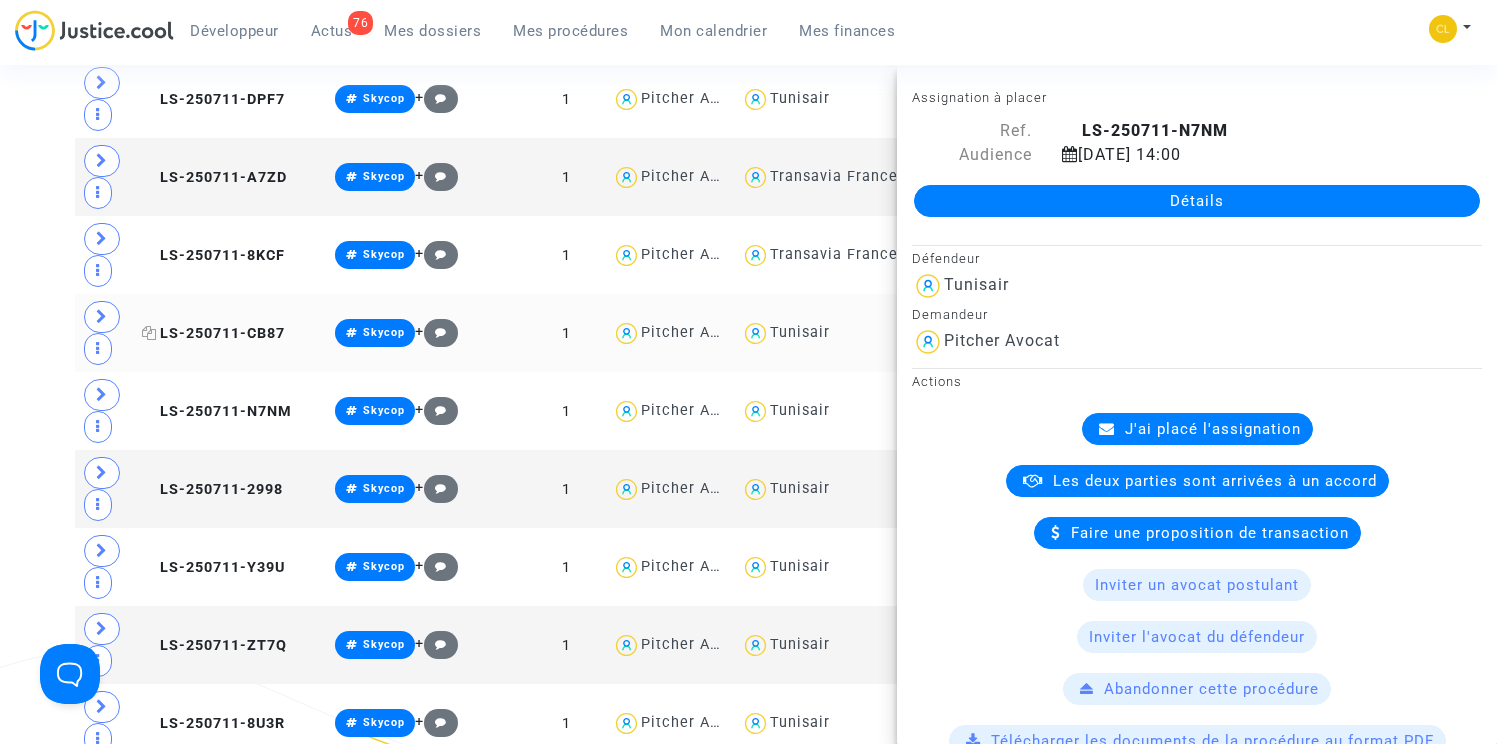 click on "LS-250711-CB87" 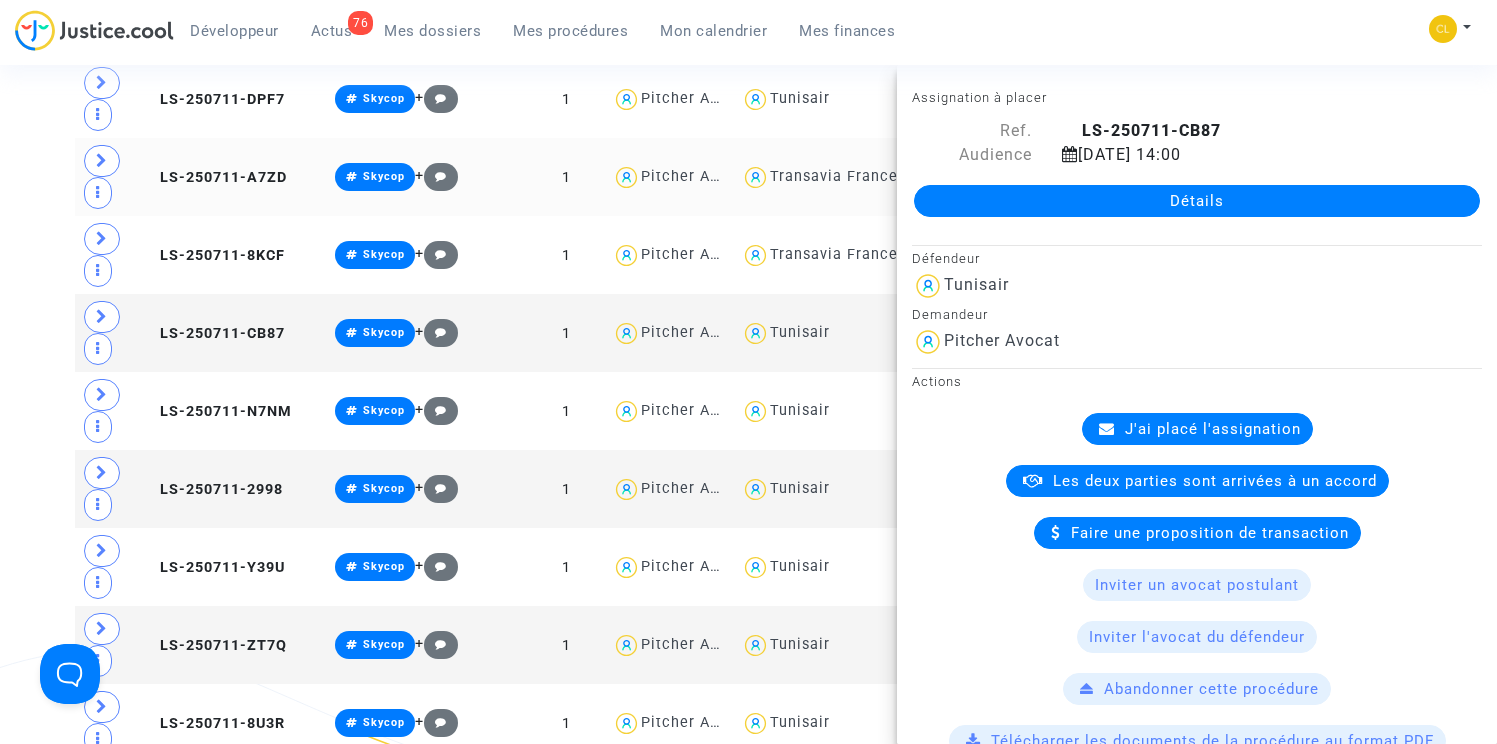 click on "LS-250711-A7ZD" 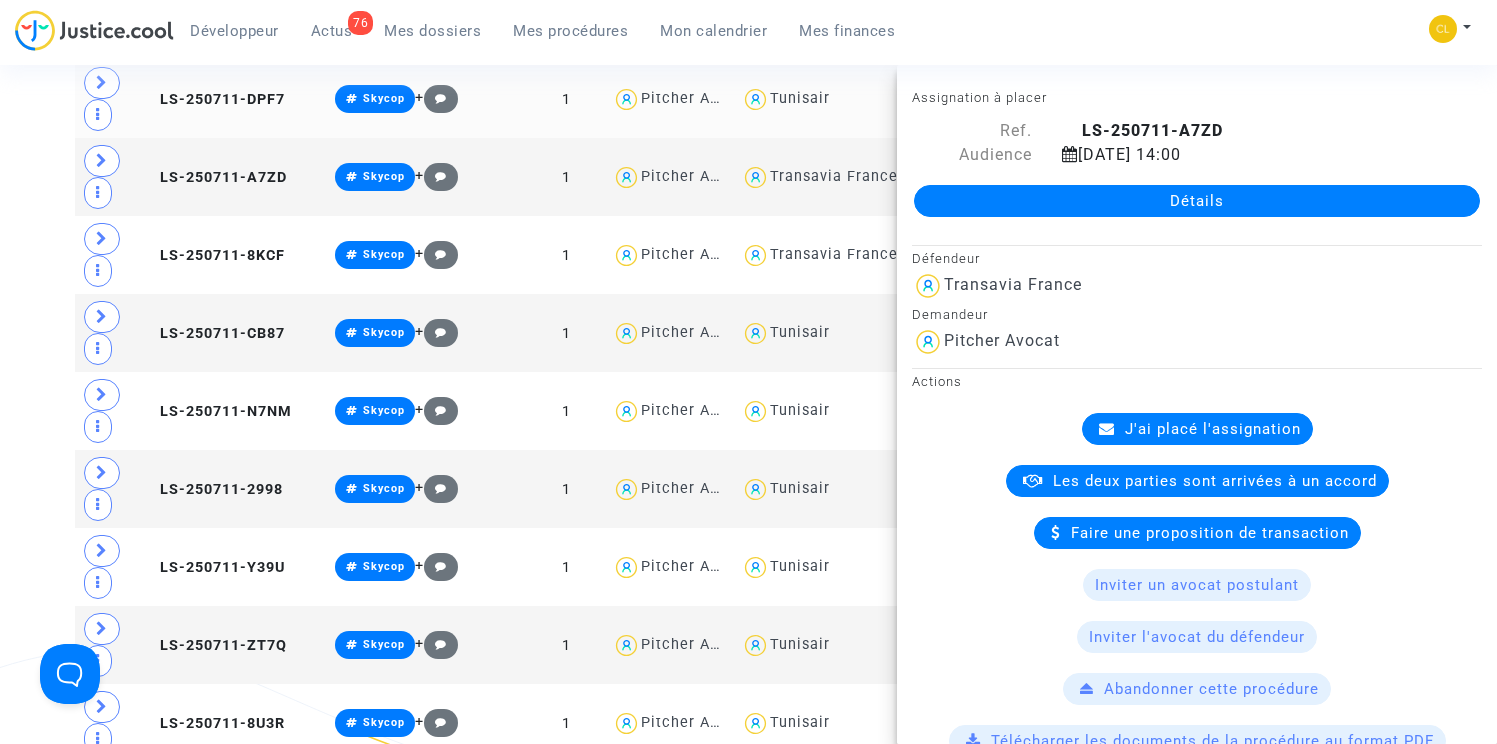 click on "LS-250711-DPF7" 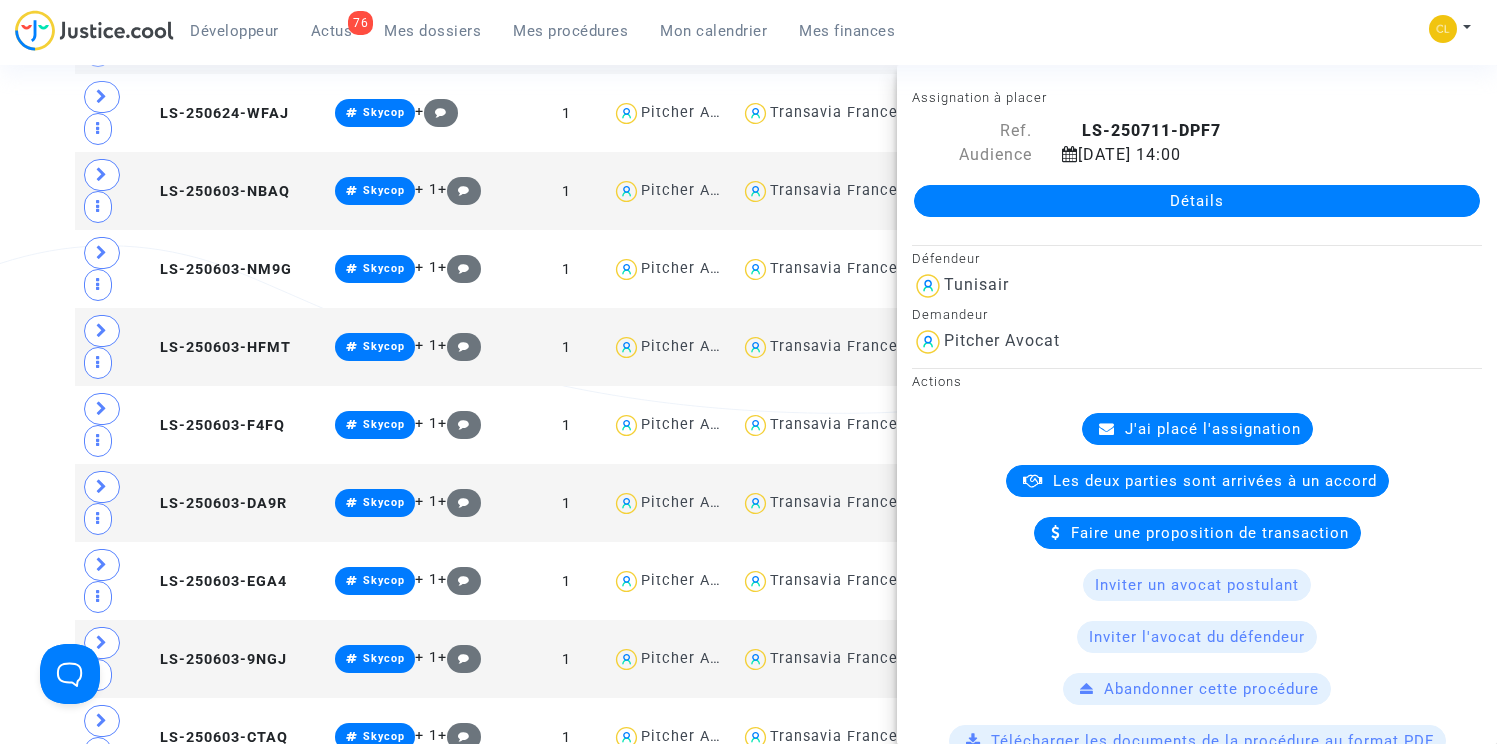 scroll, scrollTop: 16769, scrollLeft: 0, axis: vertical 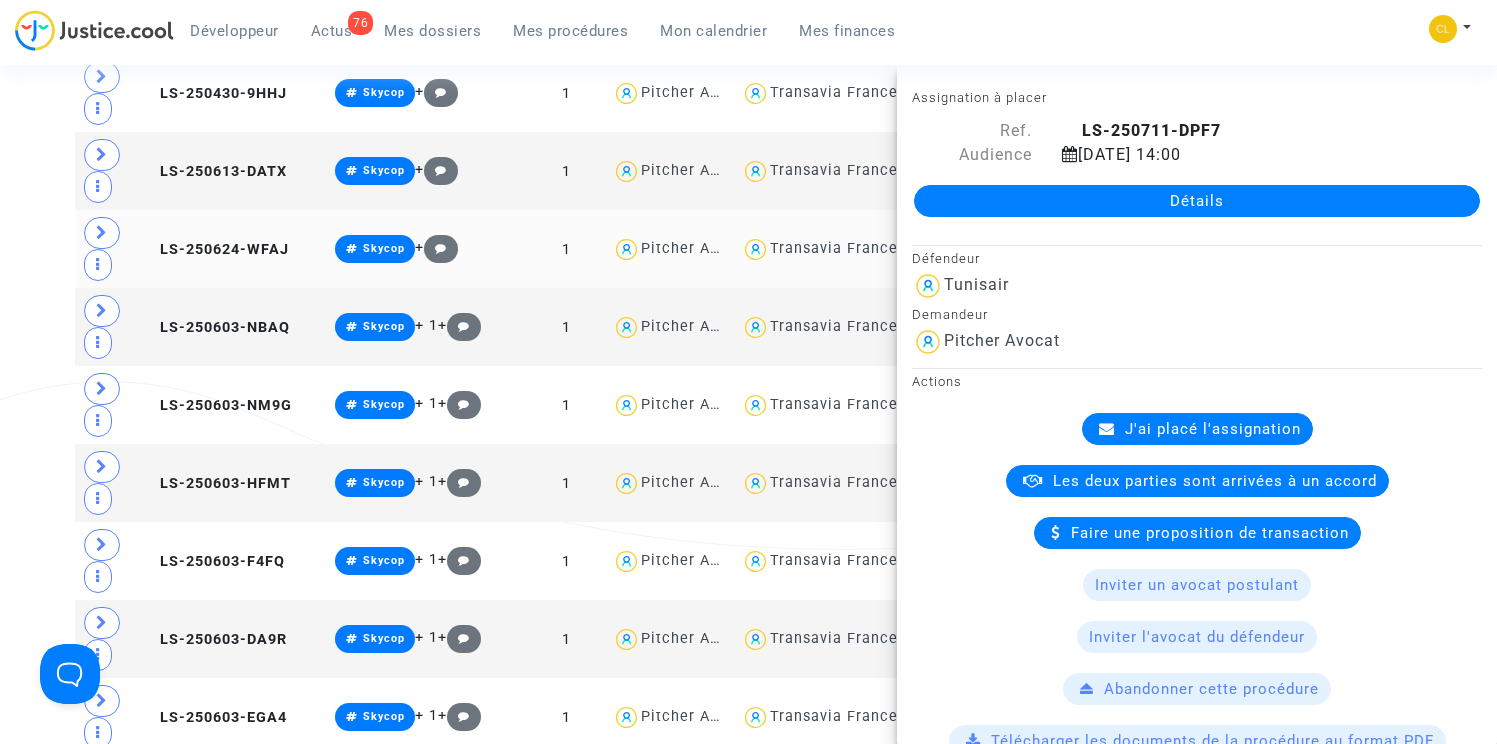 click on "LS-250624-WFAJ" 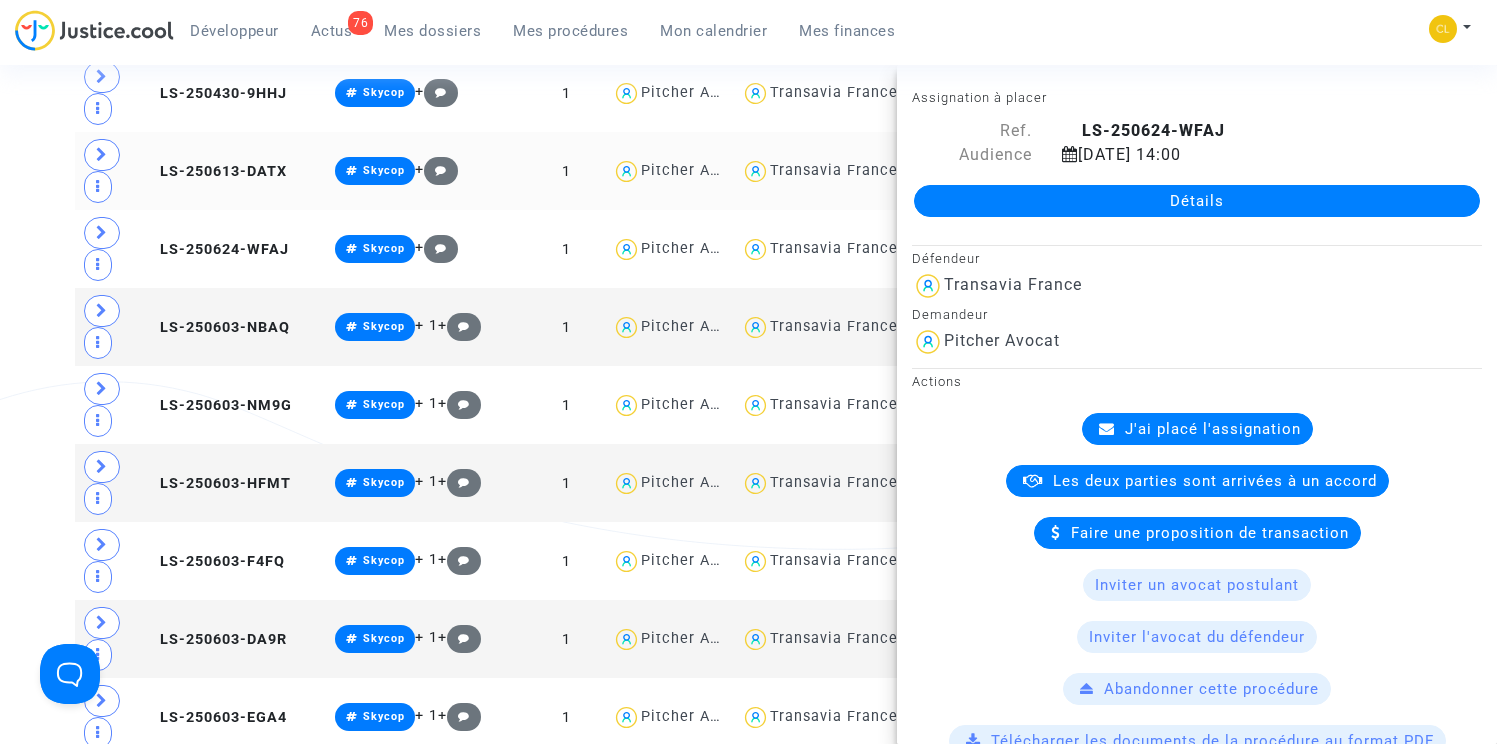 click on "LS-250613-DATX" 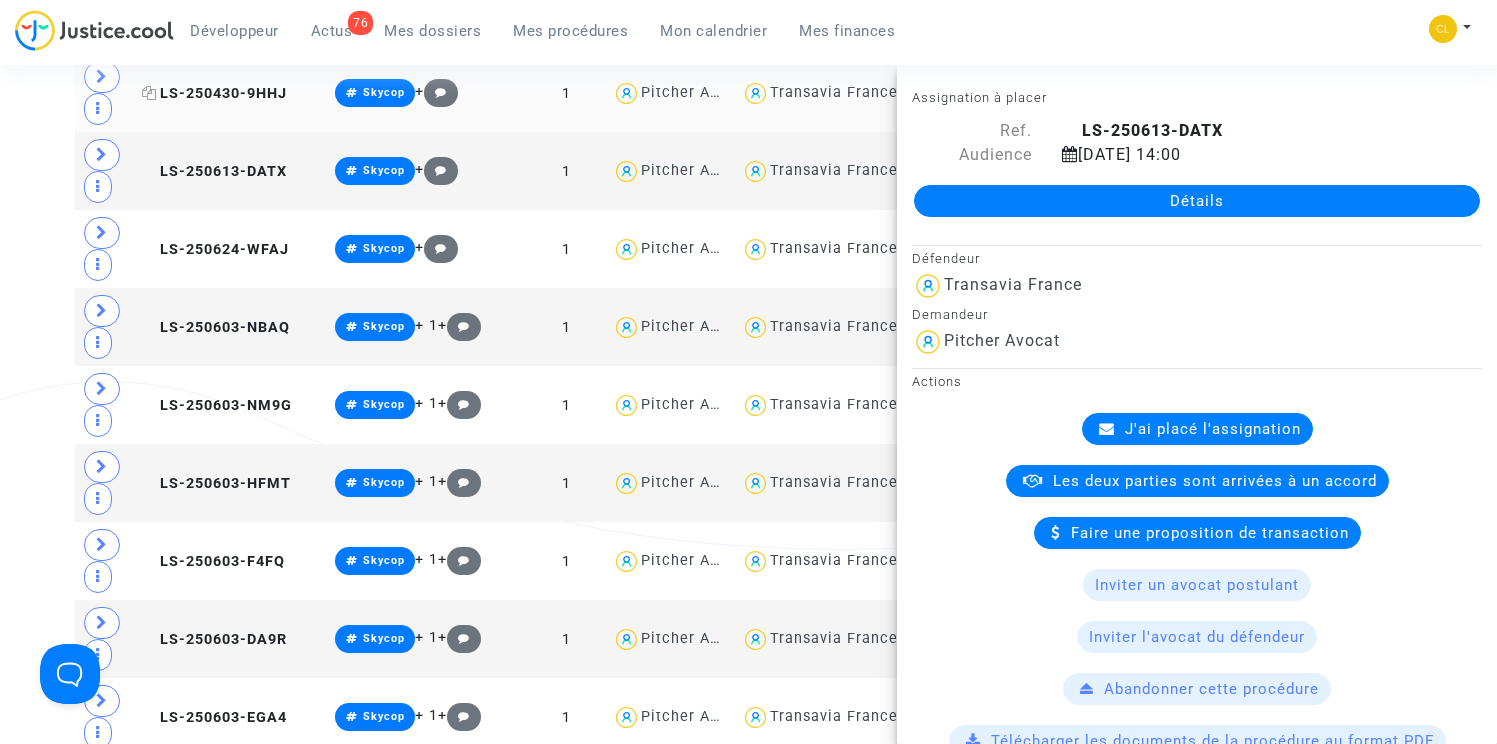 click on "LS-250430-9HHJ" 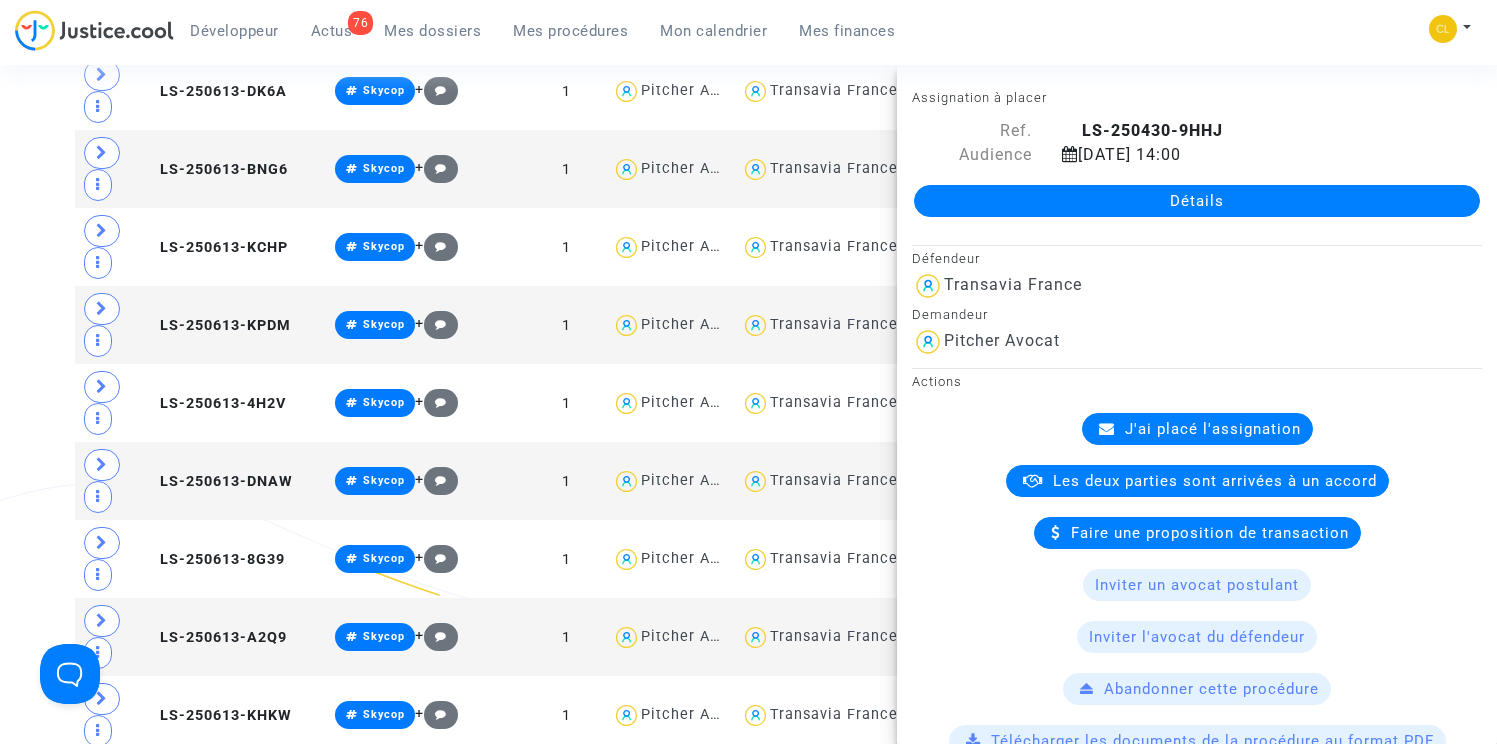 scroll, scrollTop: 15823, scrollLeft: 0, axis: vertical 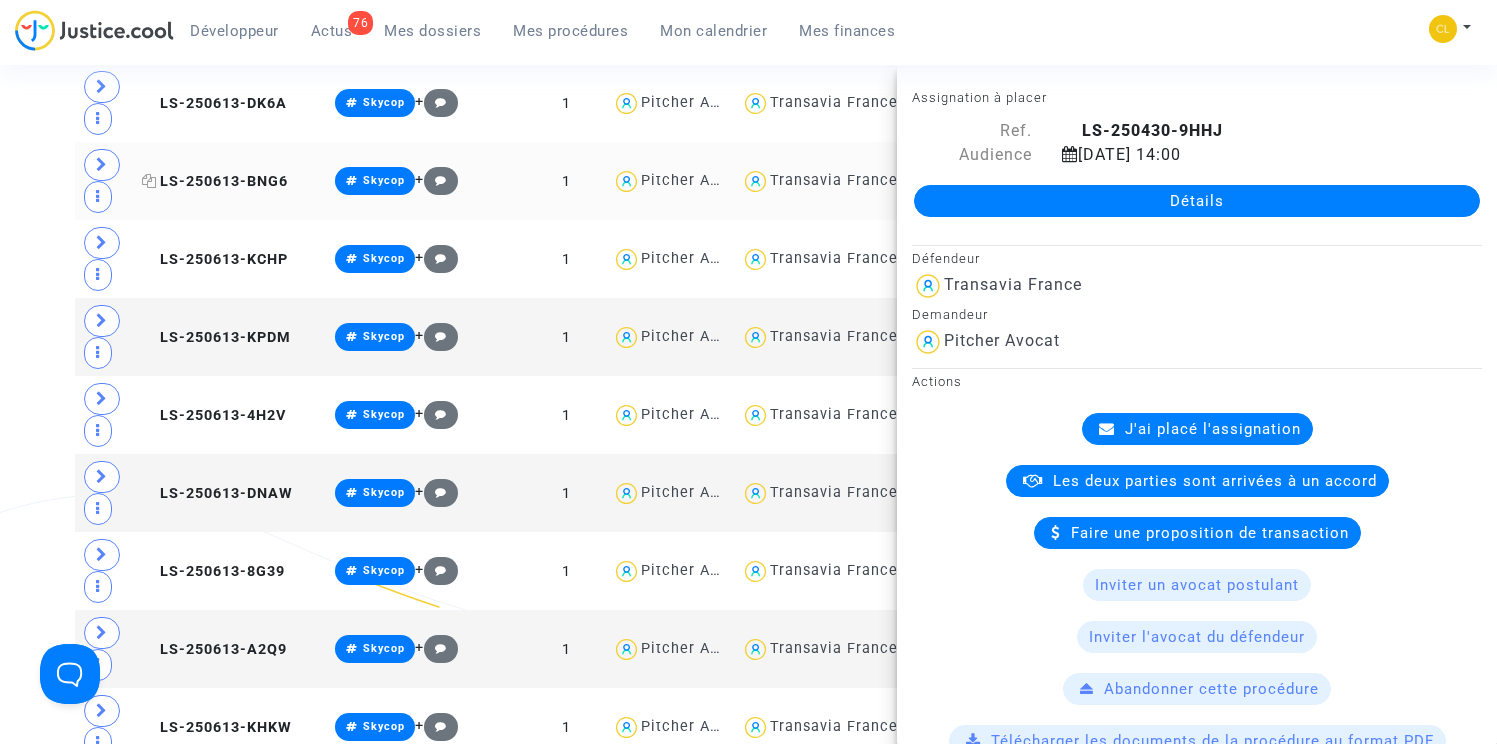 click on "LS-250613-BNG6" 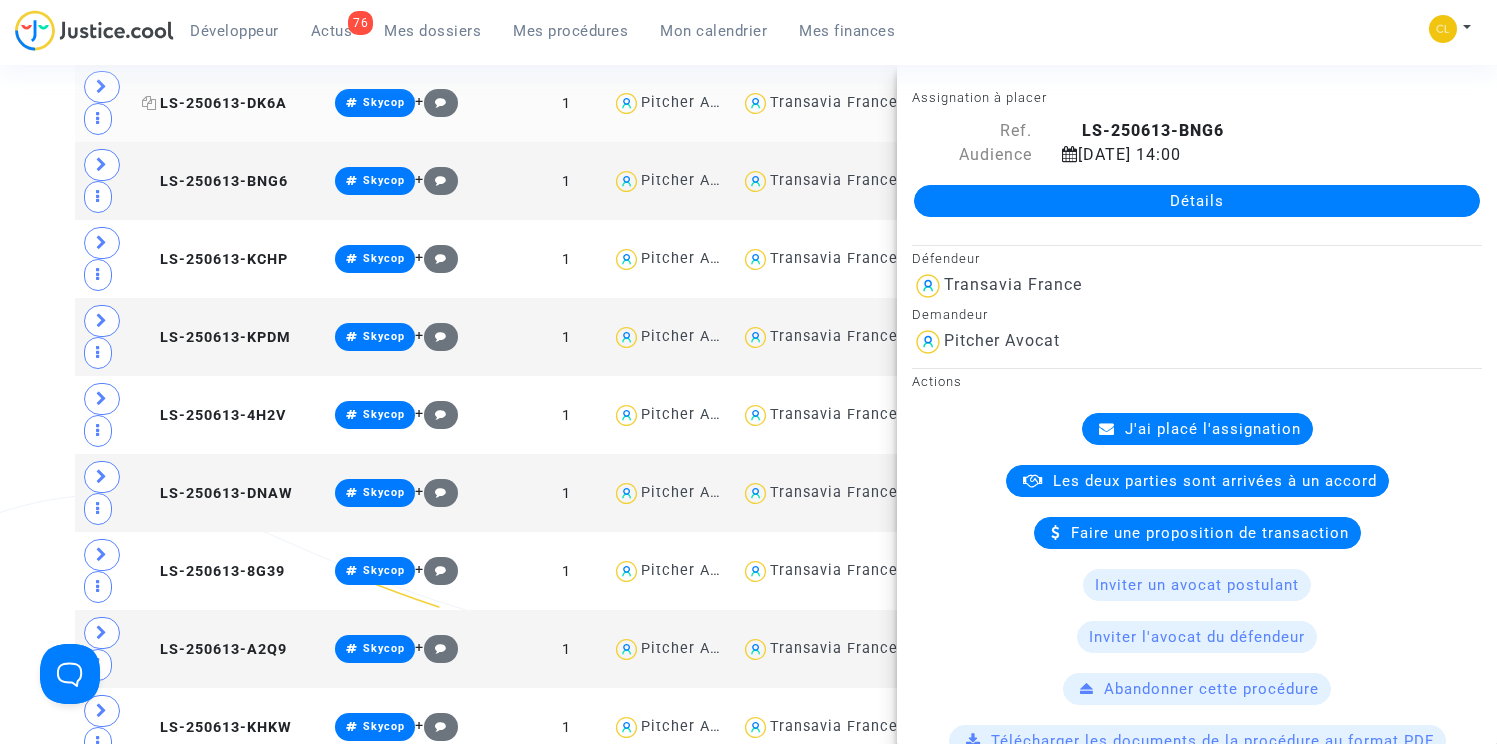 click on "LS-250613-DK6A" 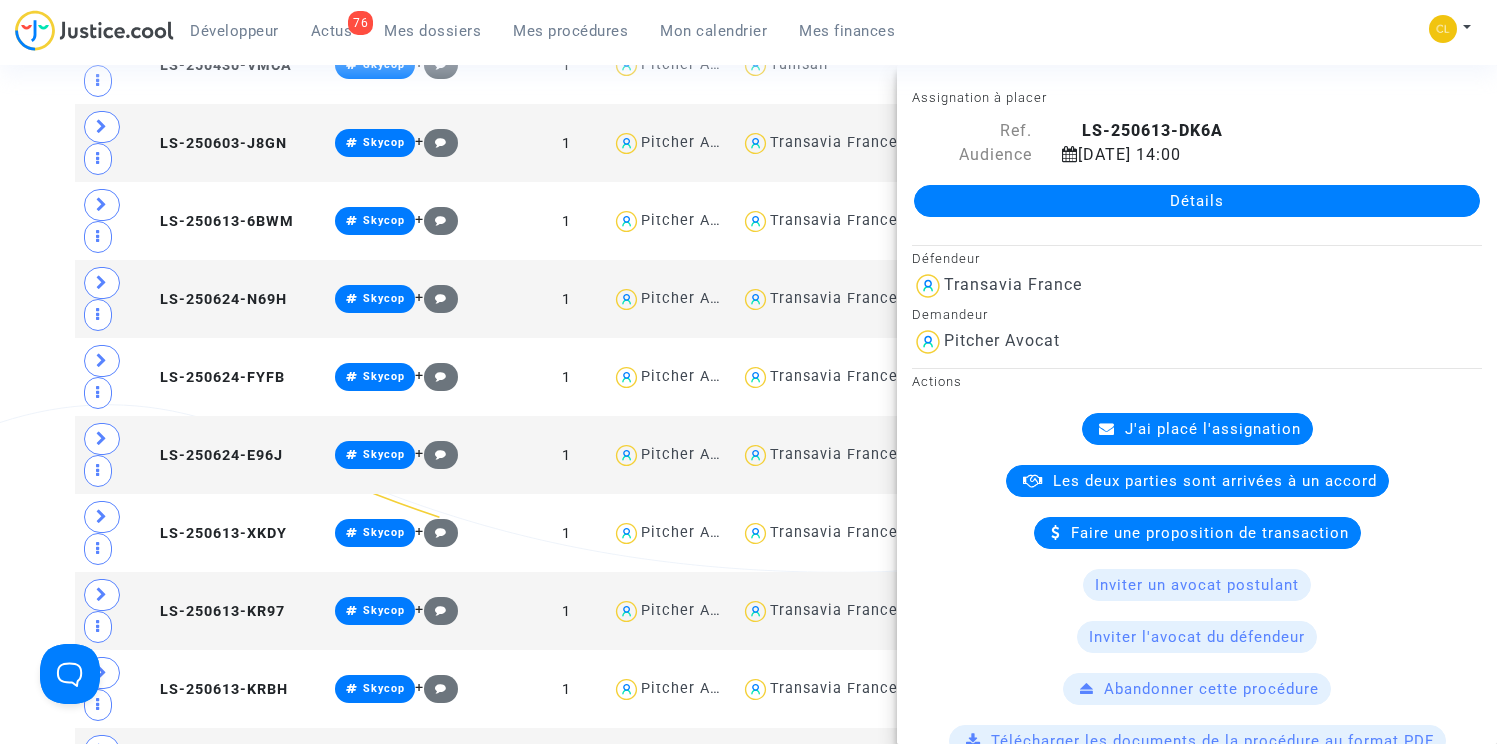 scroll, scrollTop: 15015, scrollLeft: 0, axis: vertical 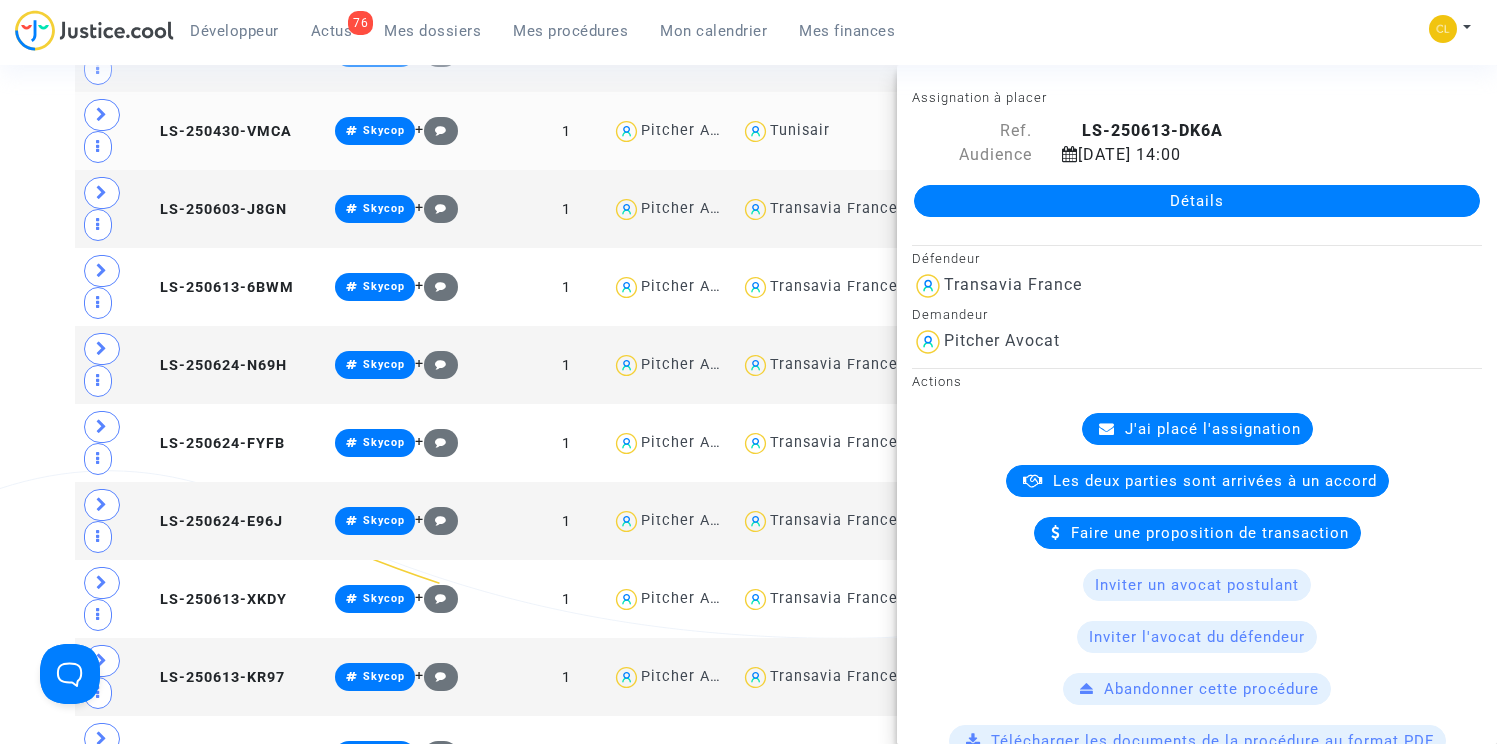 click on "LS-250430-VMCA" 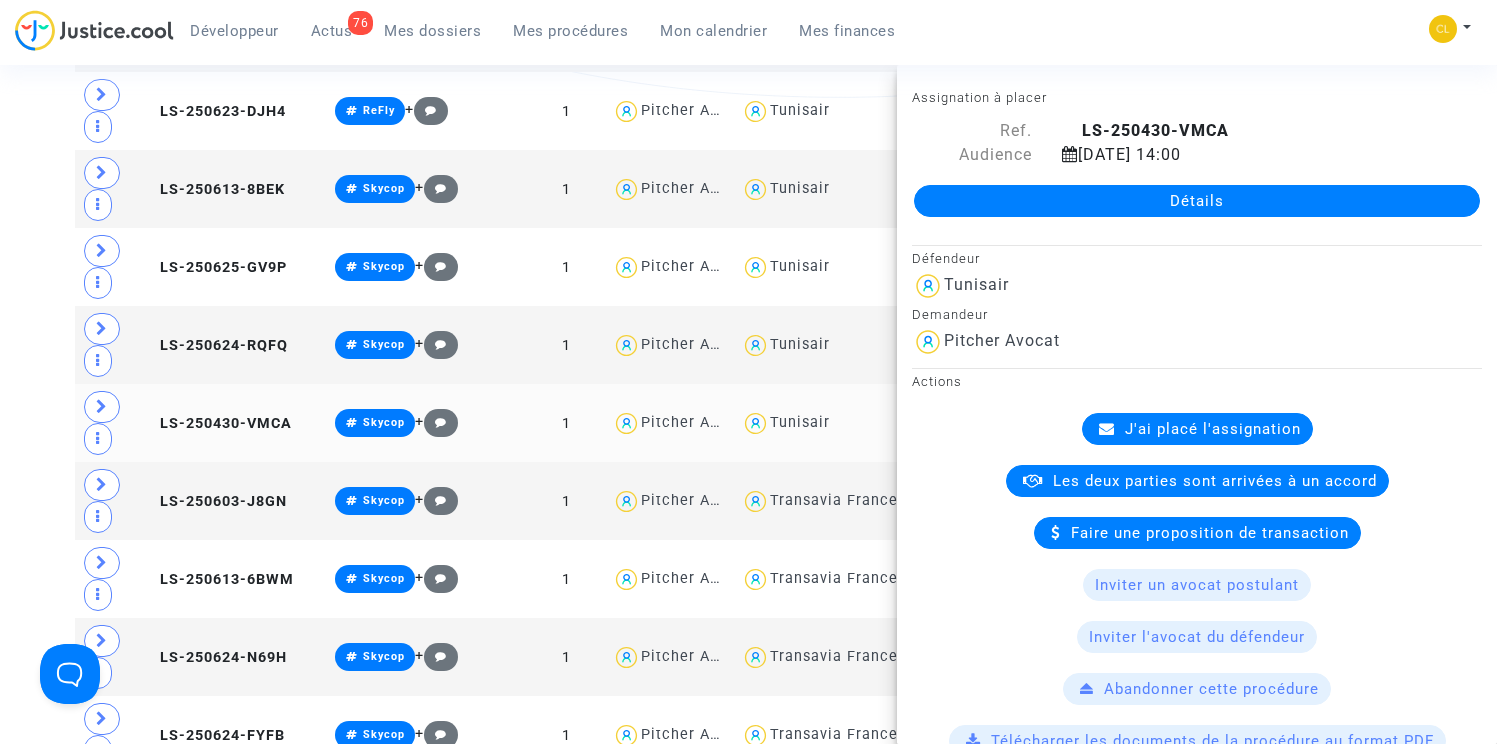 scroll, scrollTop: 14536, scrollLeft: 0, axis: vertical 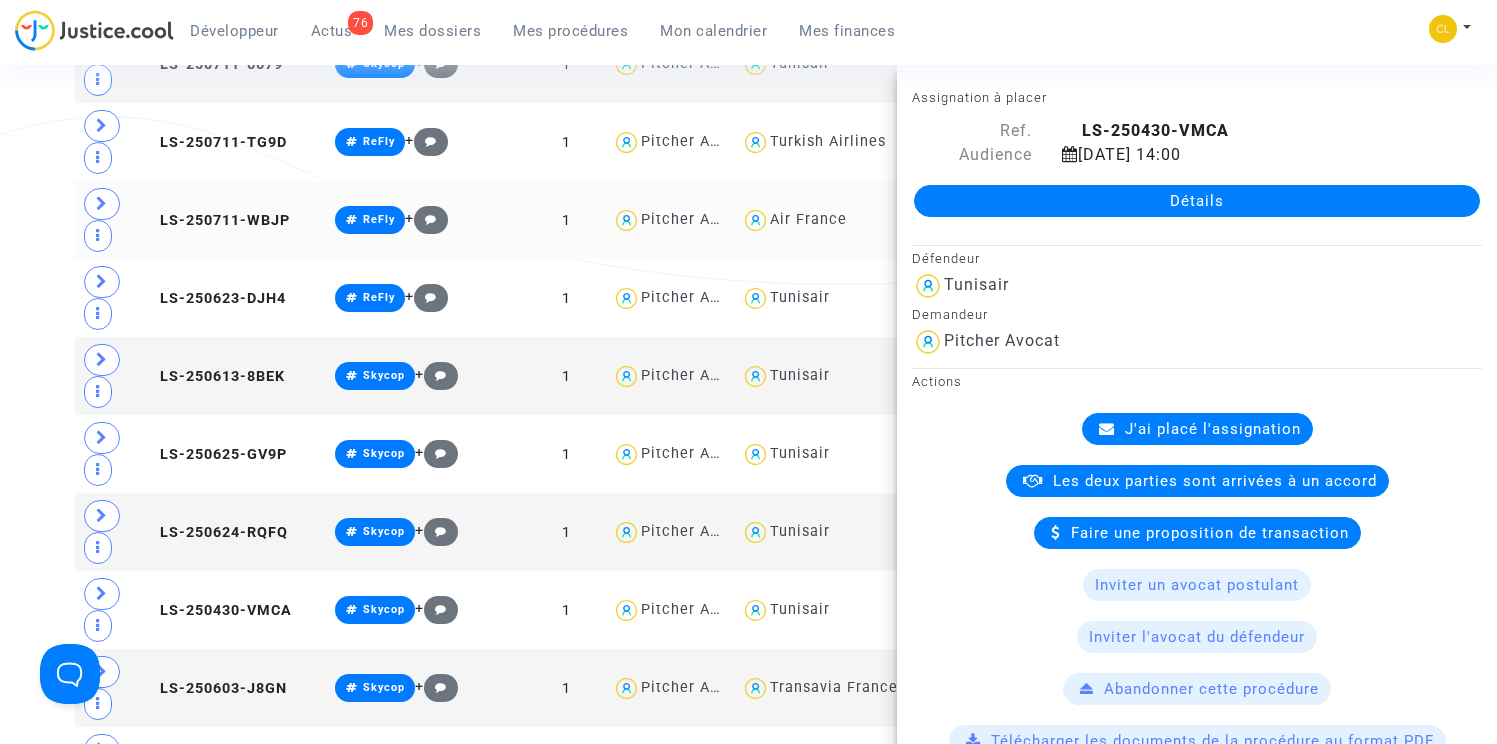 click on "LS-250711-WBJP" 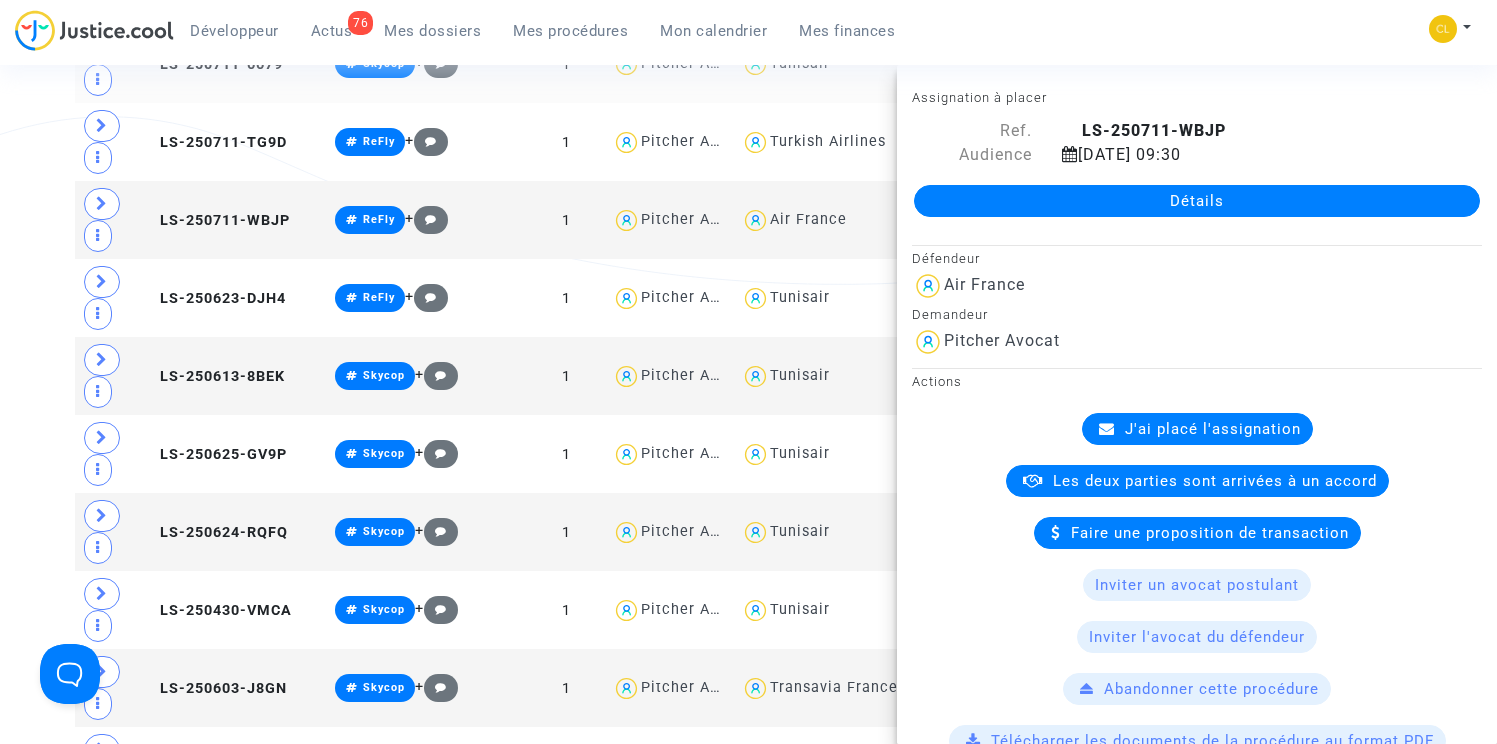 click on "LS-250711-6679" 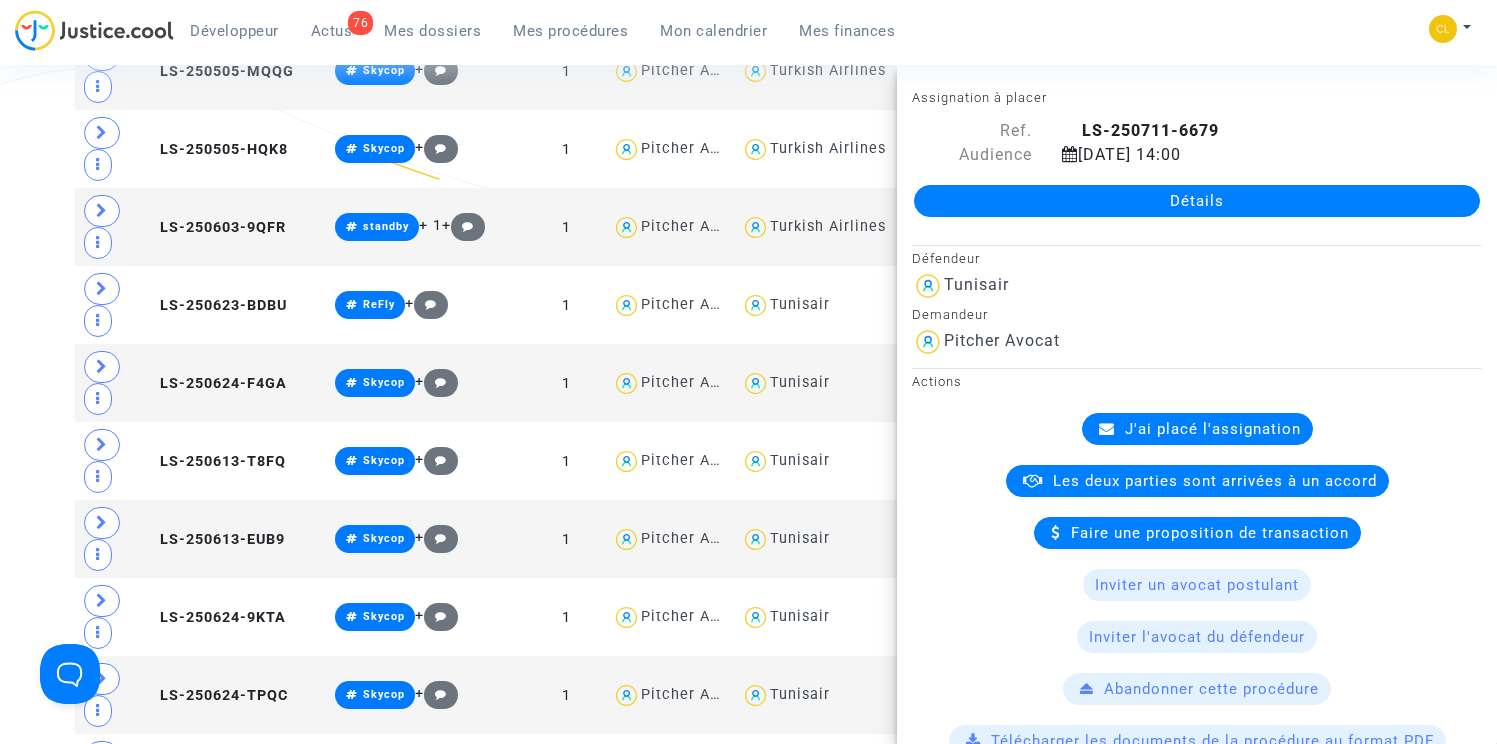 click on "Mes procédures" at bounding box center (570, 31) 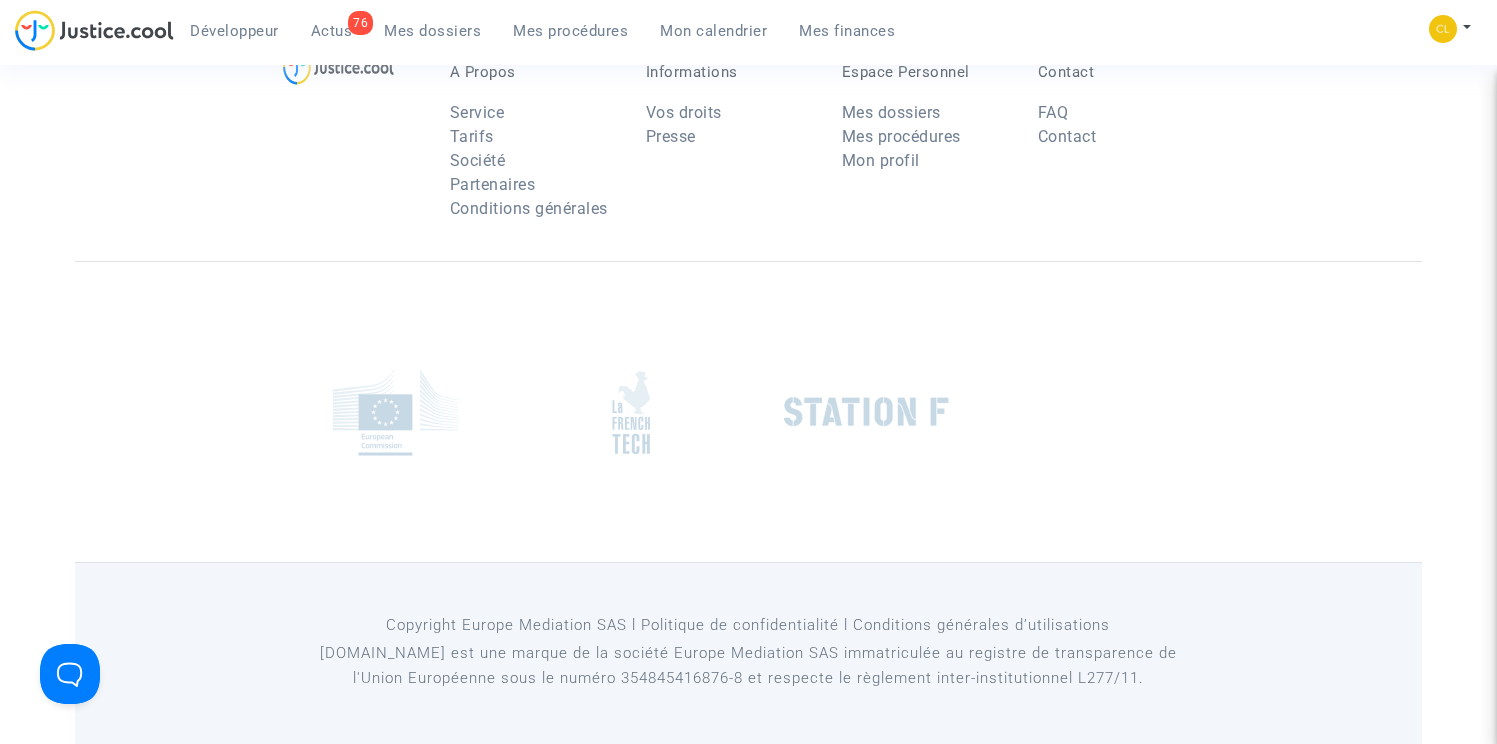 scroll, scrollTop: 0, scrollLeft: 0, axis: both 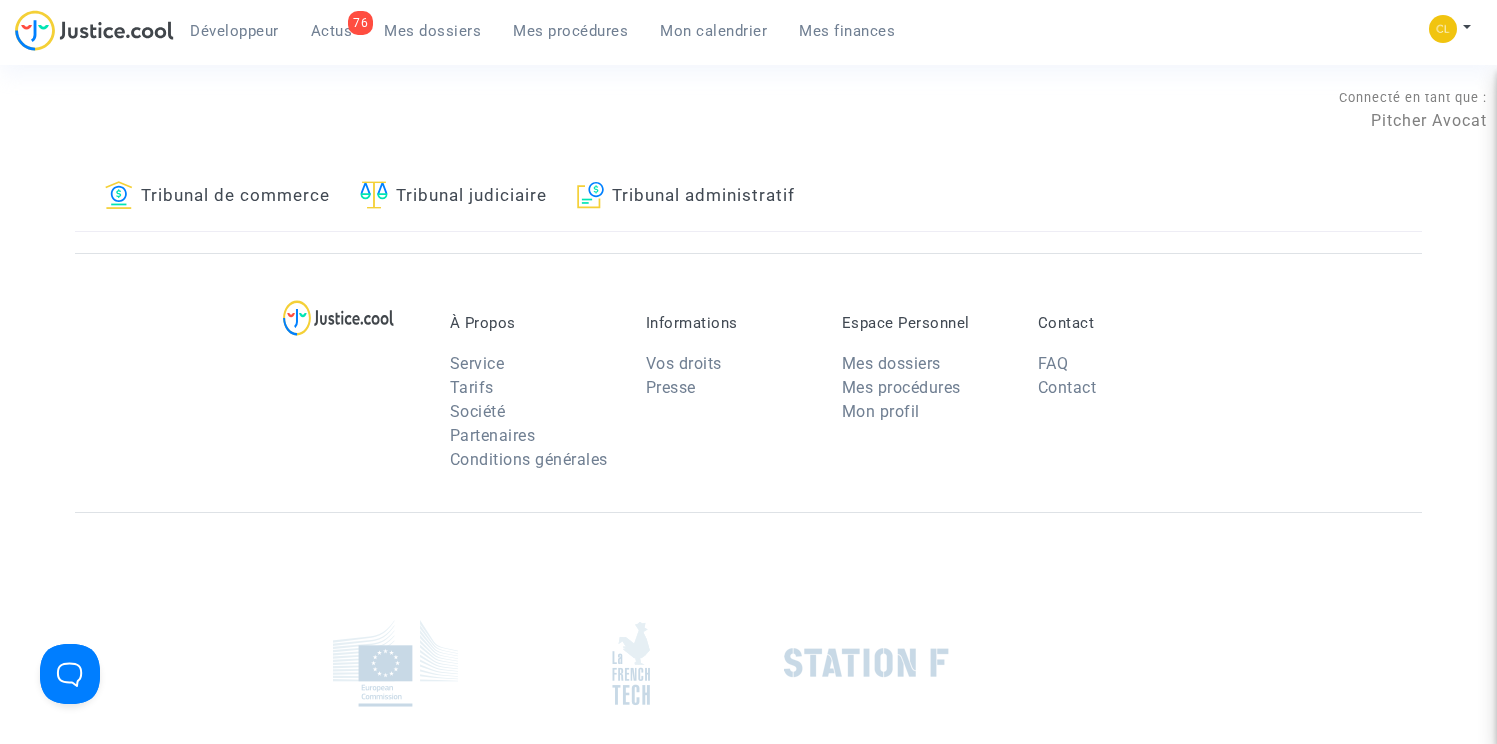 click on "Tribunal de commerce" 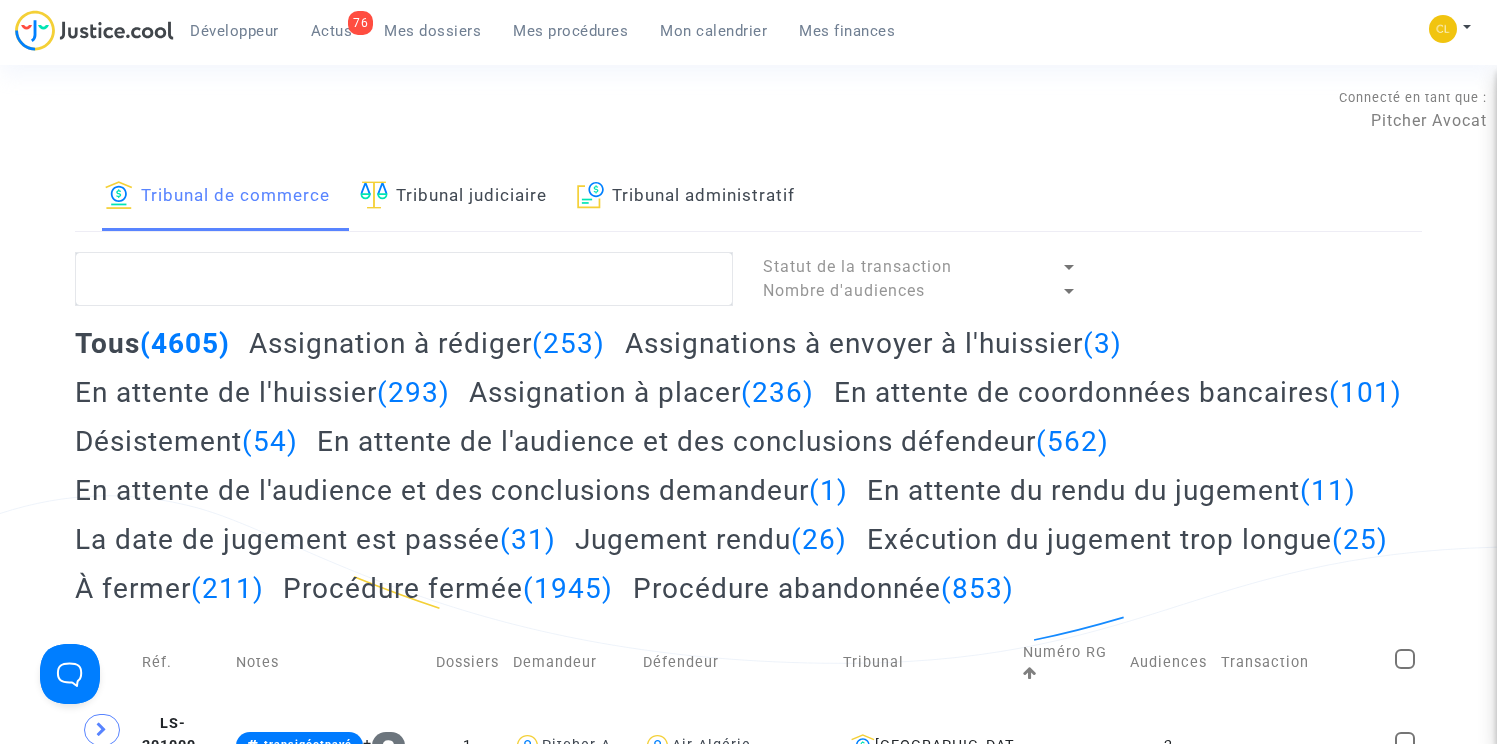 click on "Mon calendrier" at bounding box center [713, 31] 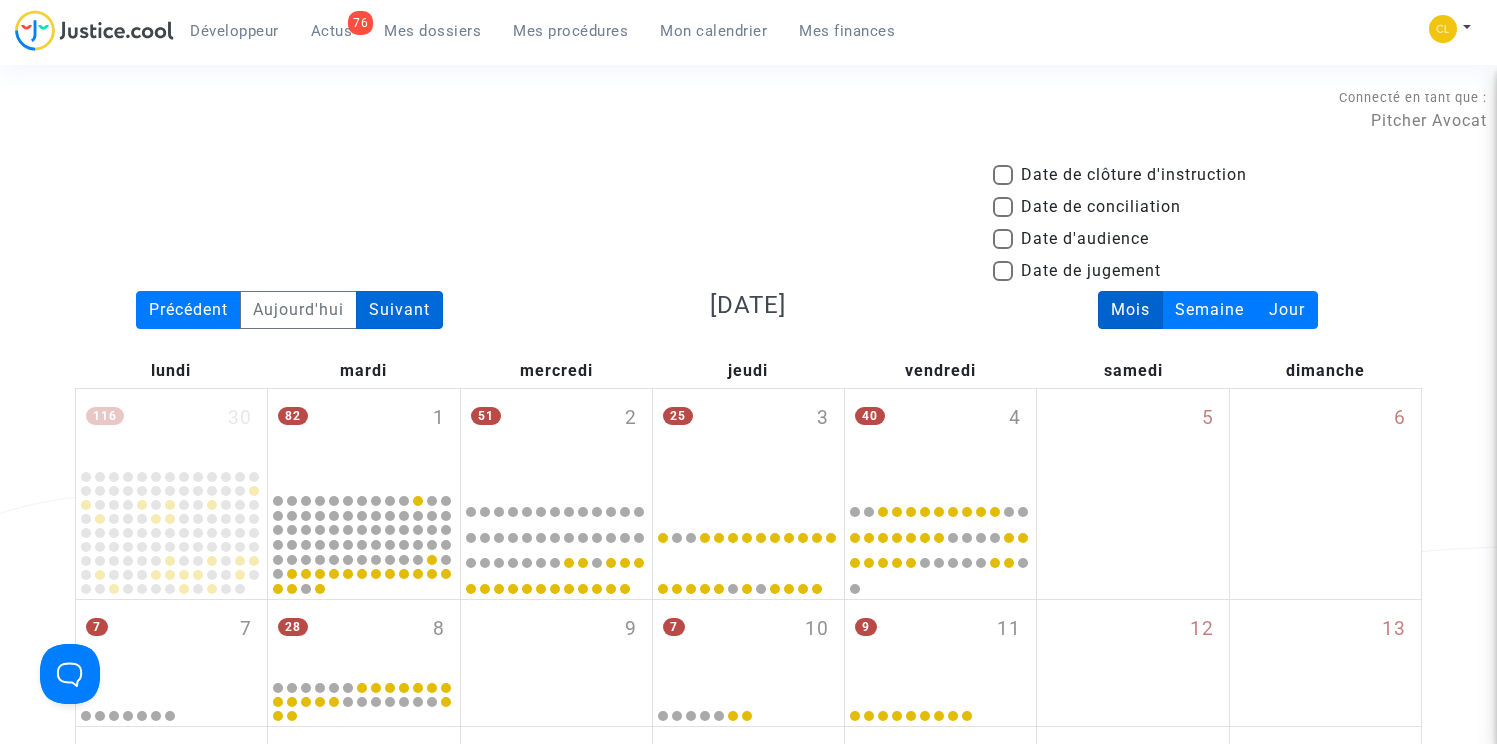 click on "Suivant" 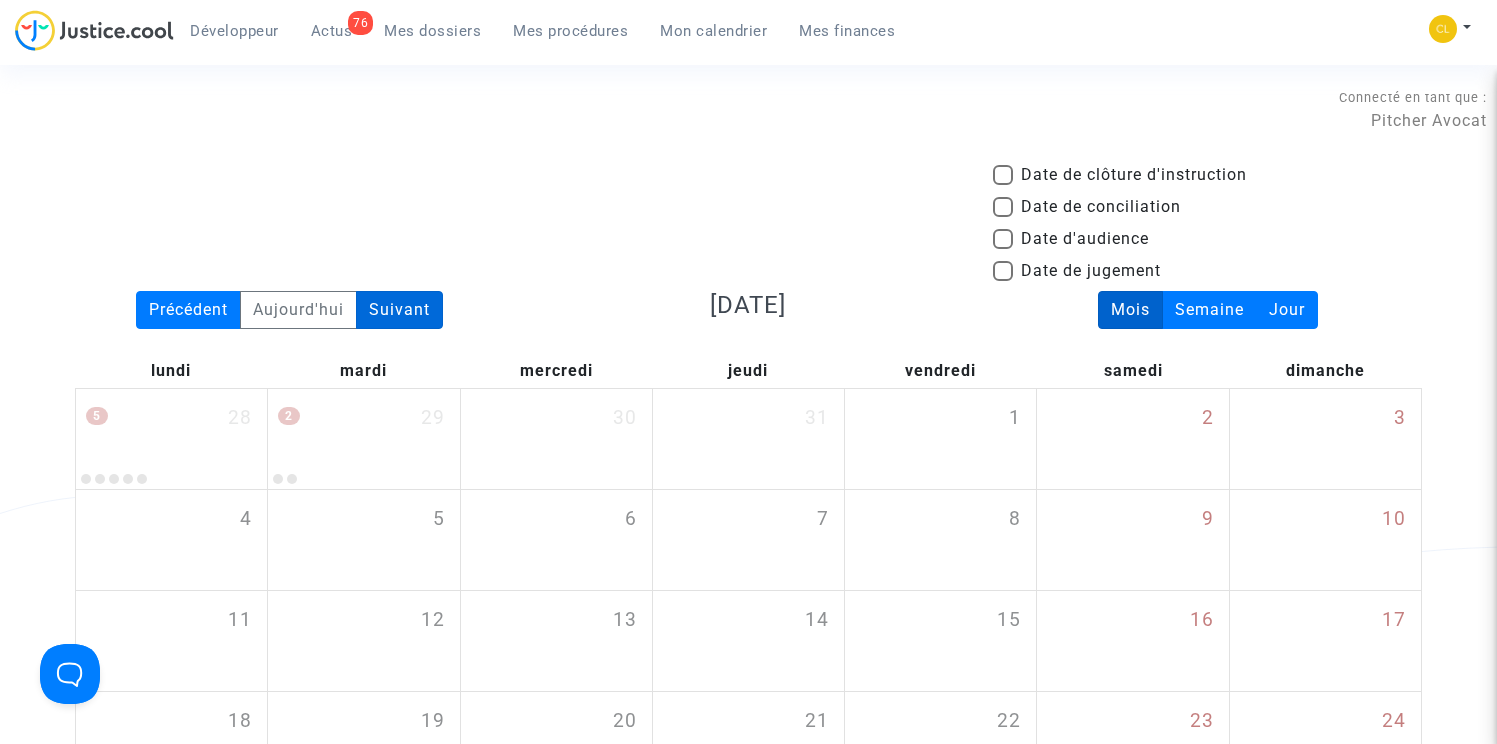 click on "Suivant" 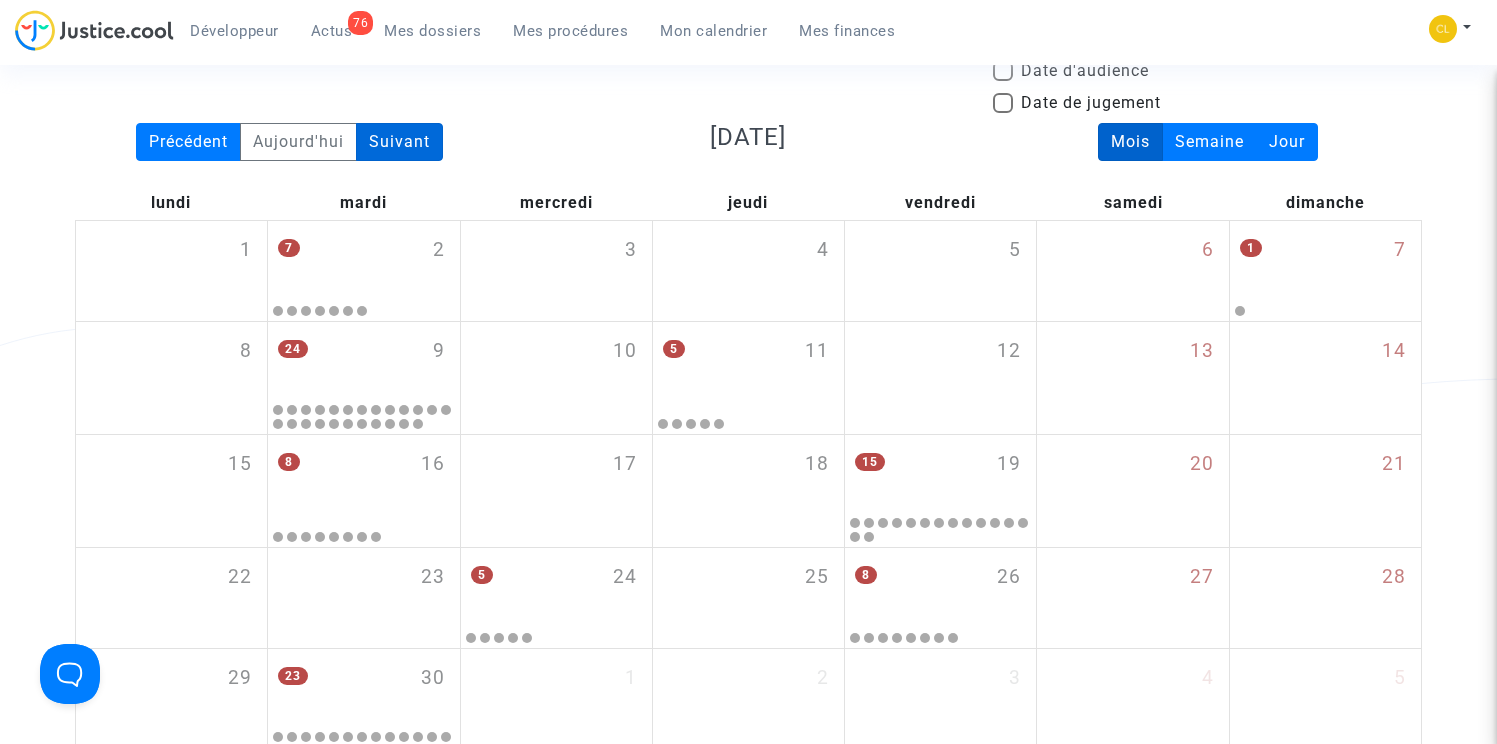 scroll, scrollTop: 248, scrollLeft: 0, axis: vertical 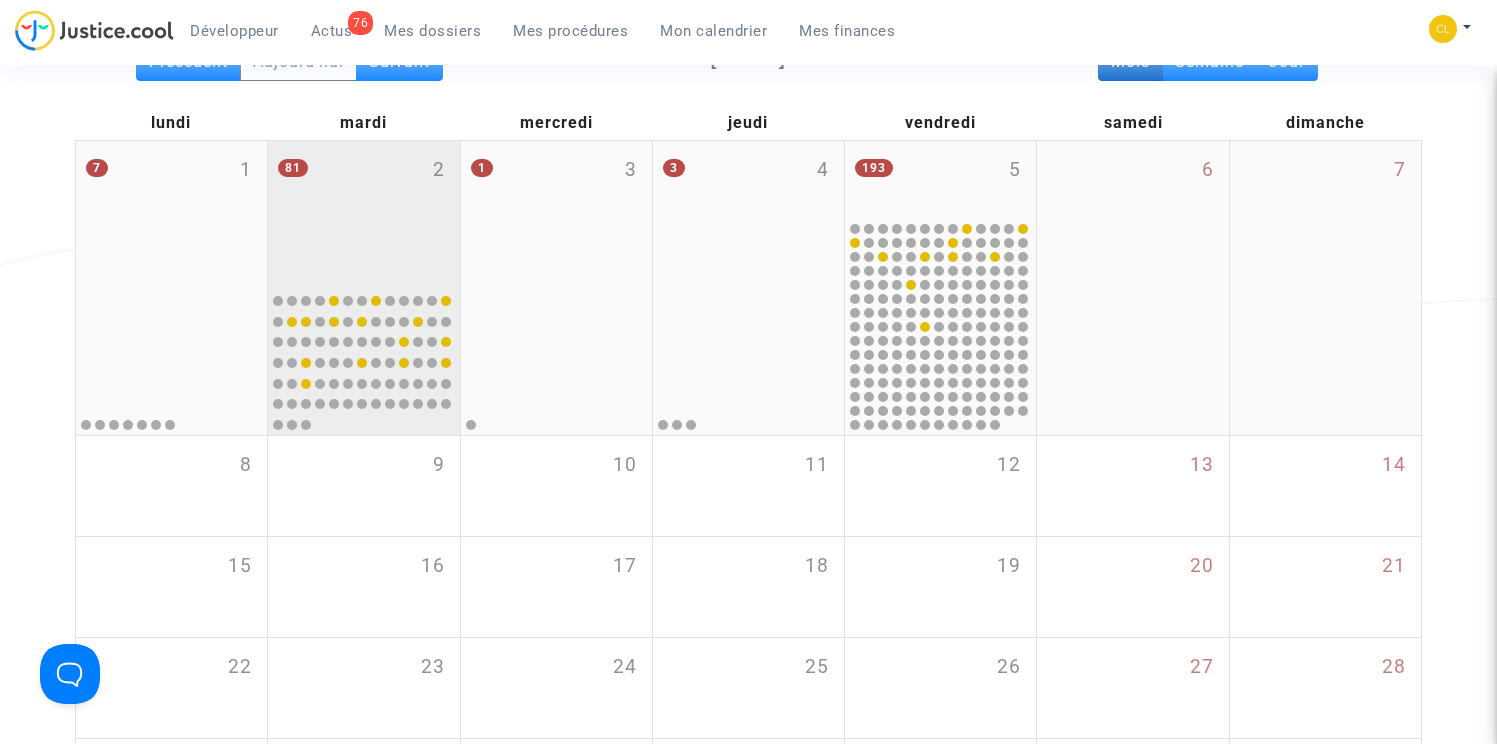 click on "81 2" 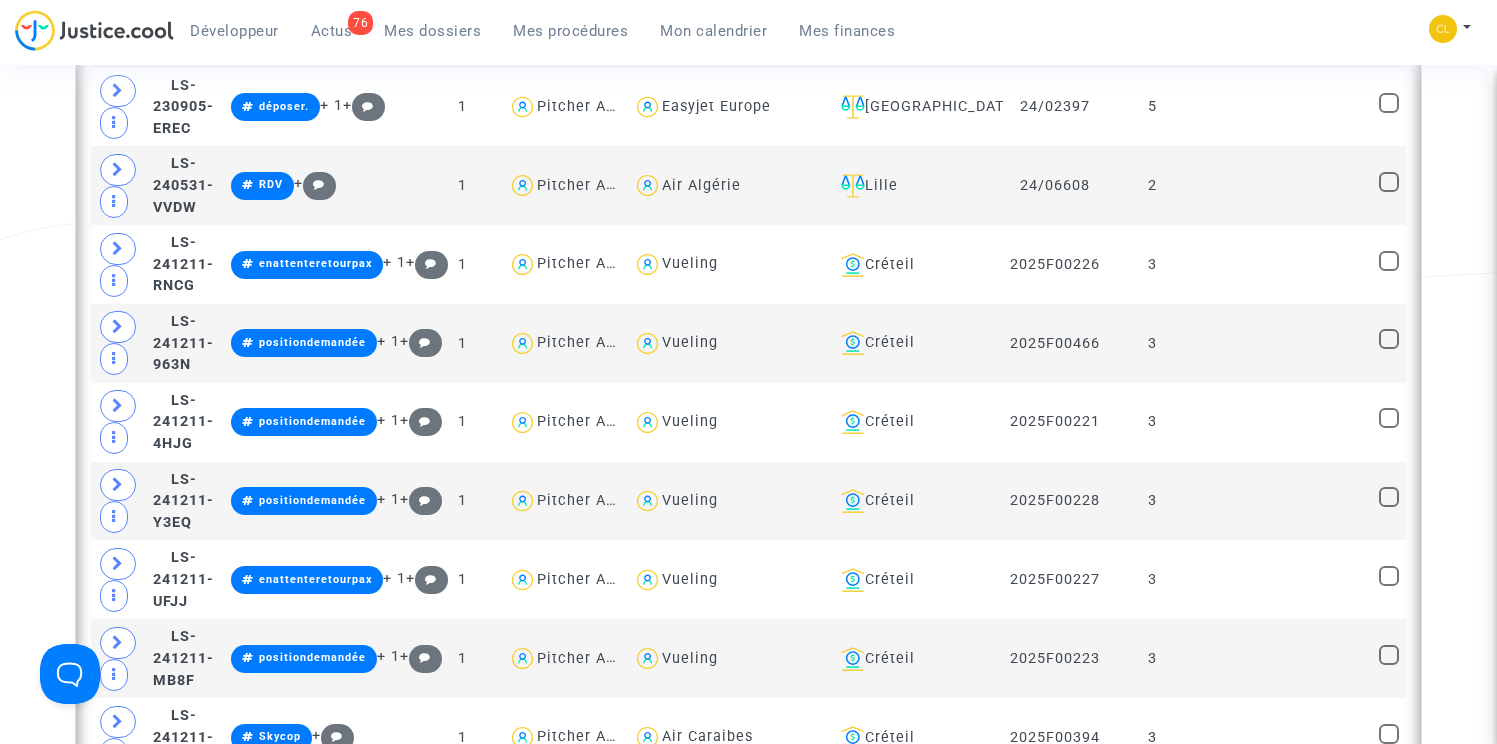 scroll, scrollTop: 906, scrollLeft: 0, axis: vertical 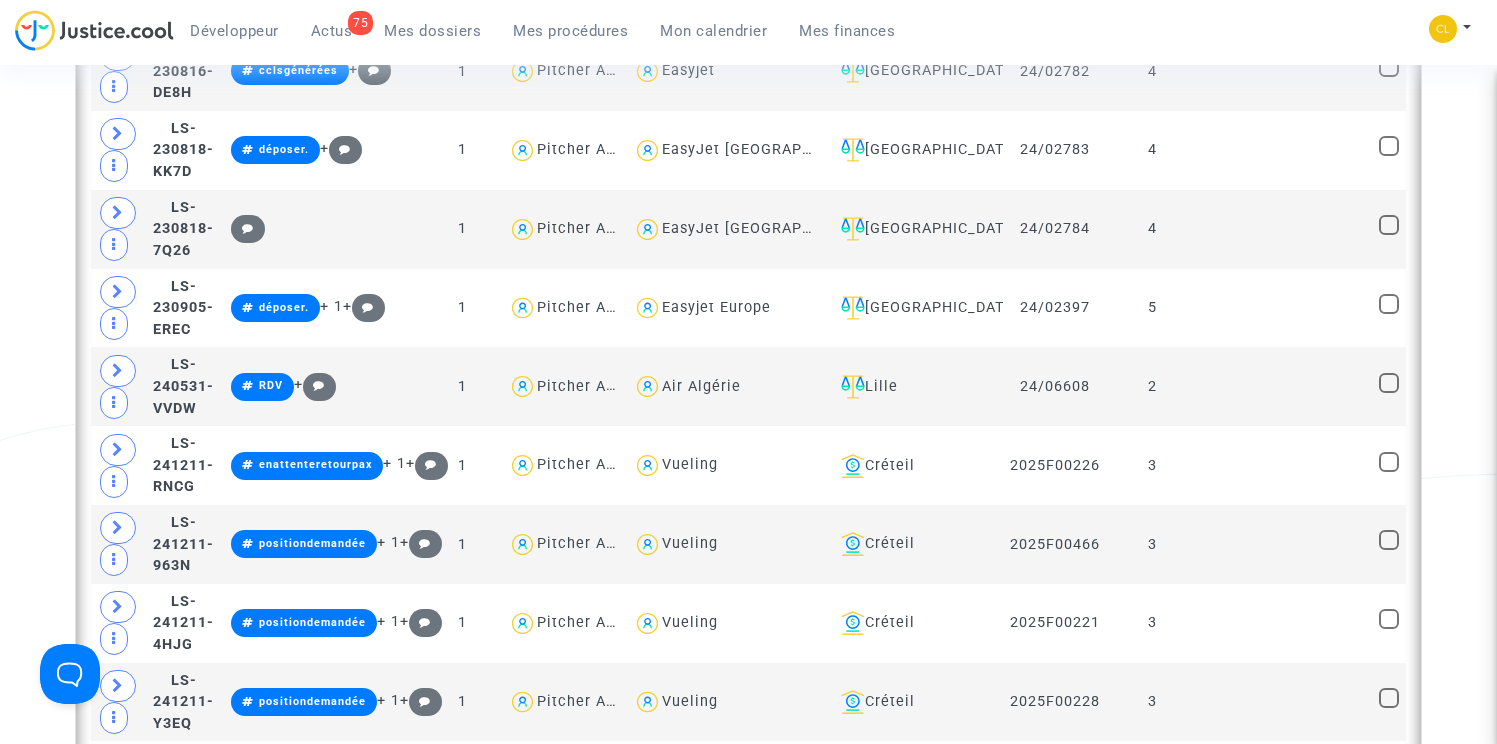 click on "Mes dossiers" at bounding box center (432, 31) 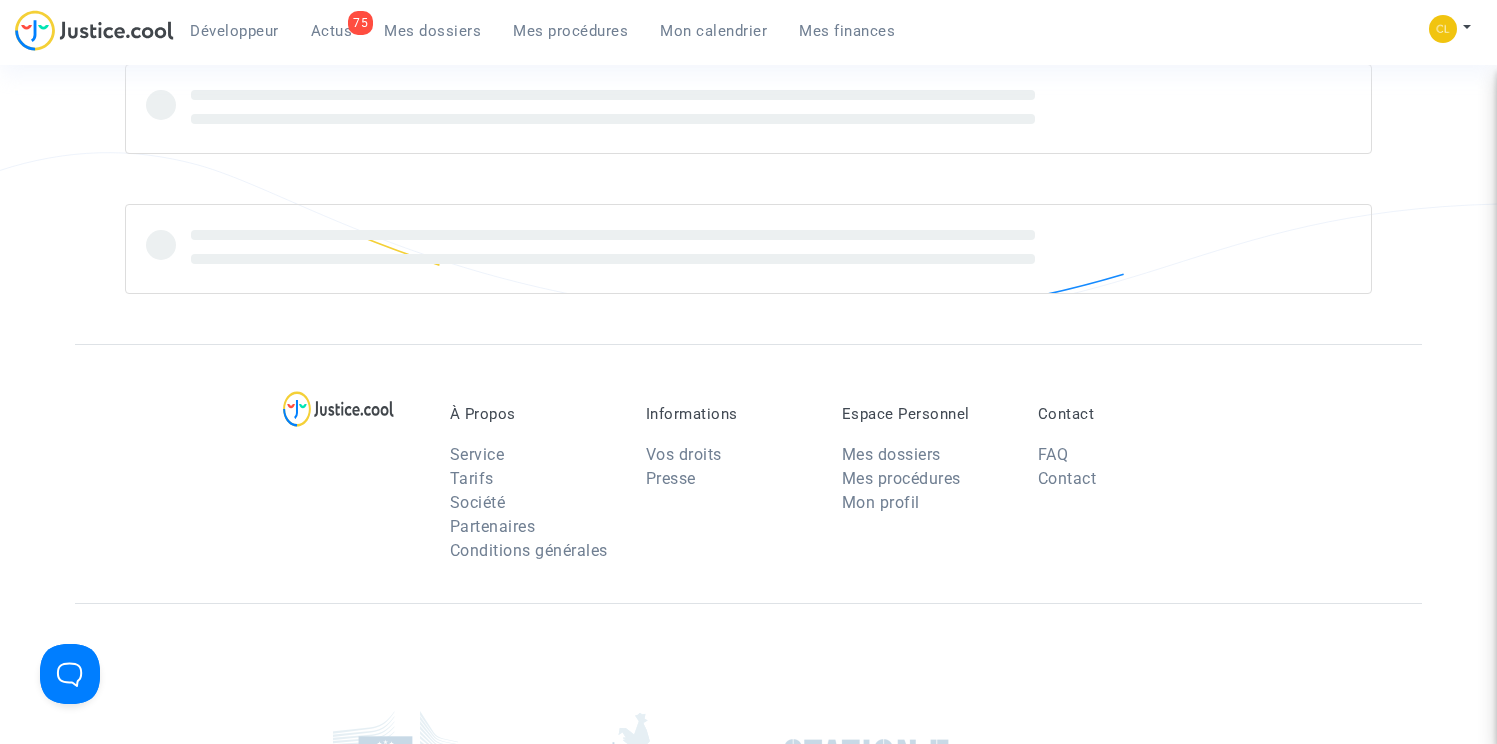 scroll, scrollTop: 0, scrollLeft: 0, axis: both 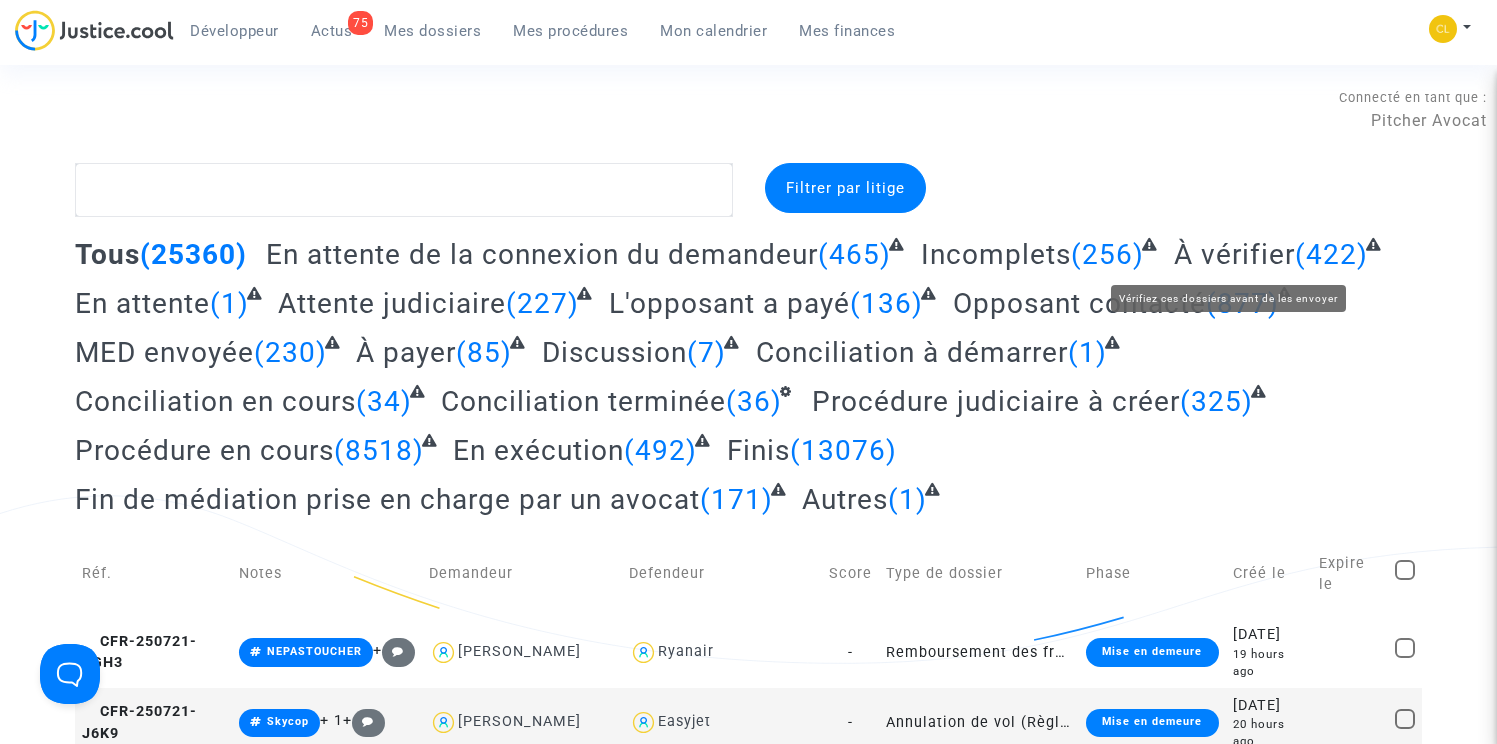 click on "À vérifier" 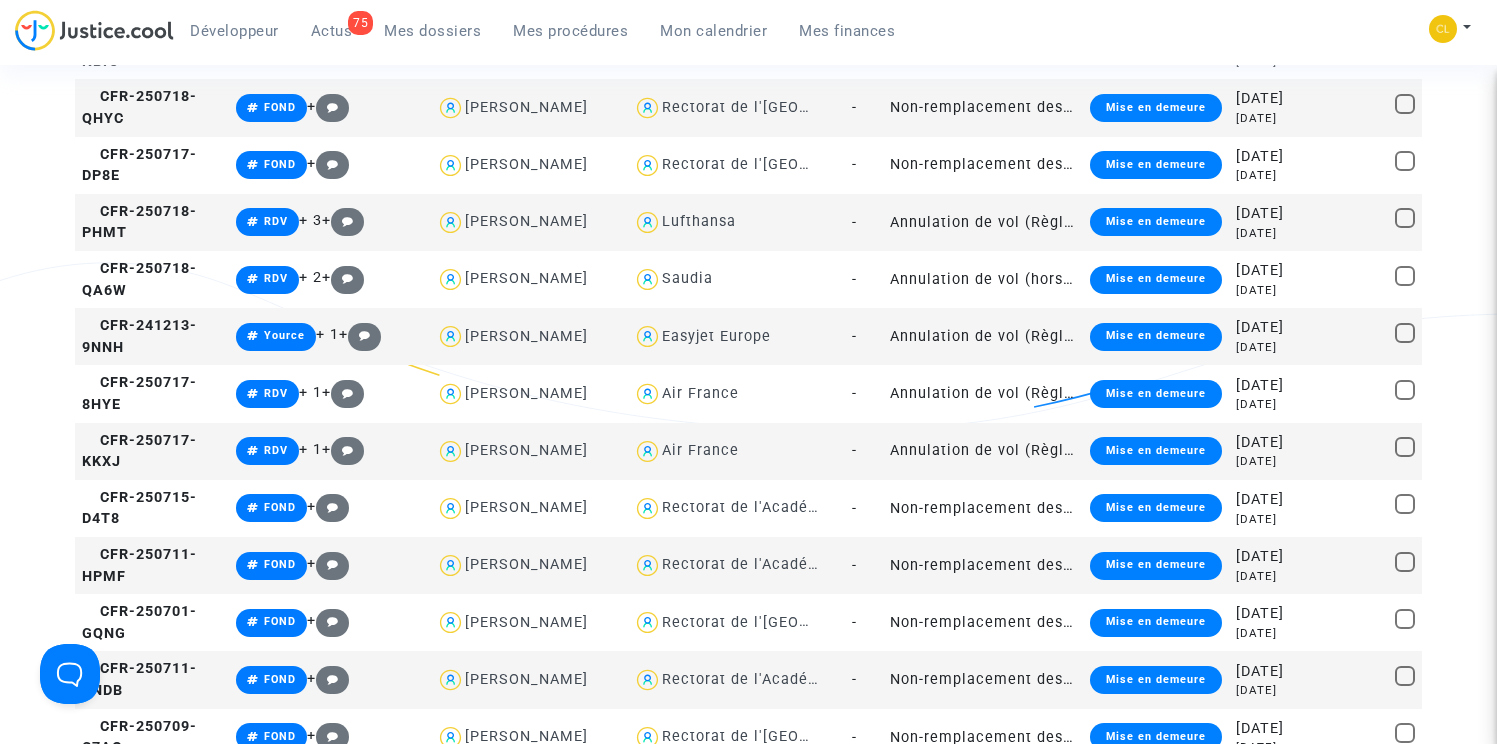 scroll, scrollTop: 0, scrollLeft: 0, axis: both 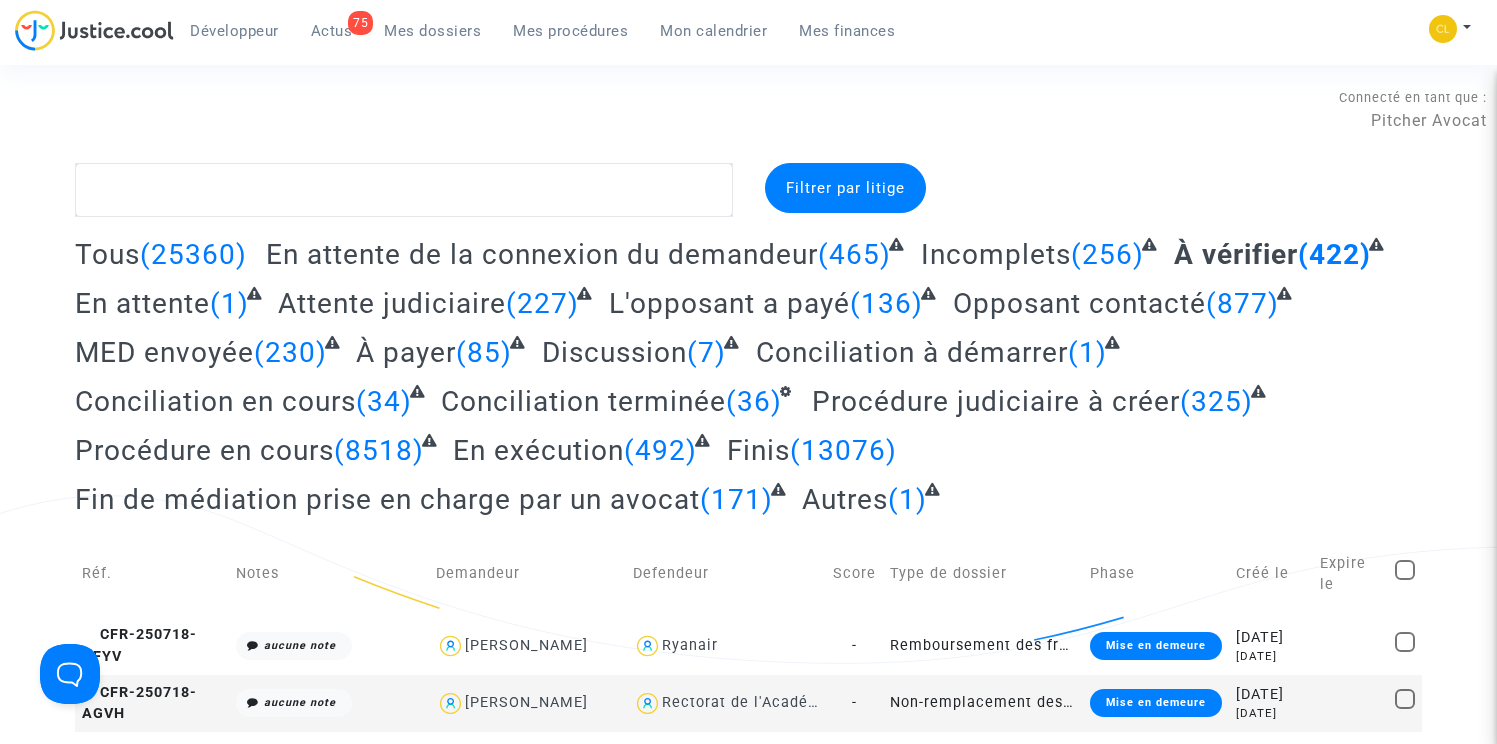 click on "Attente judiciaire" 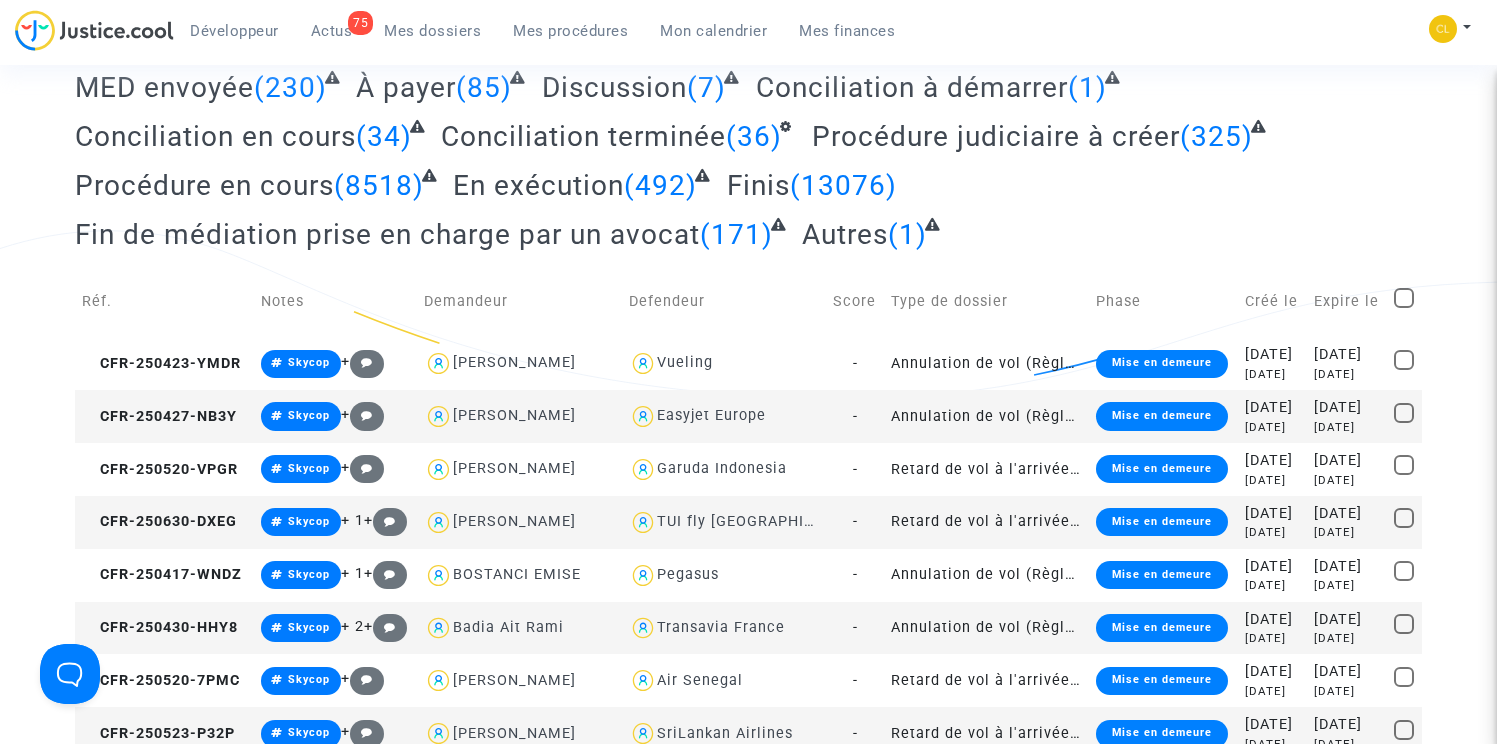 scroll, scrollTop: 303, scrollLeft: 0, axis: vertical 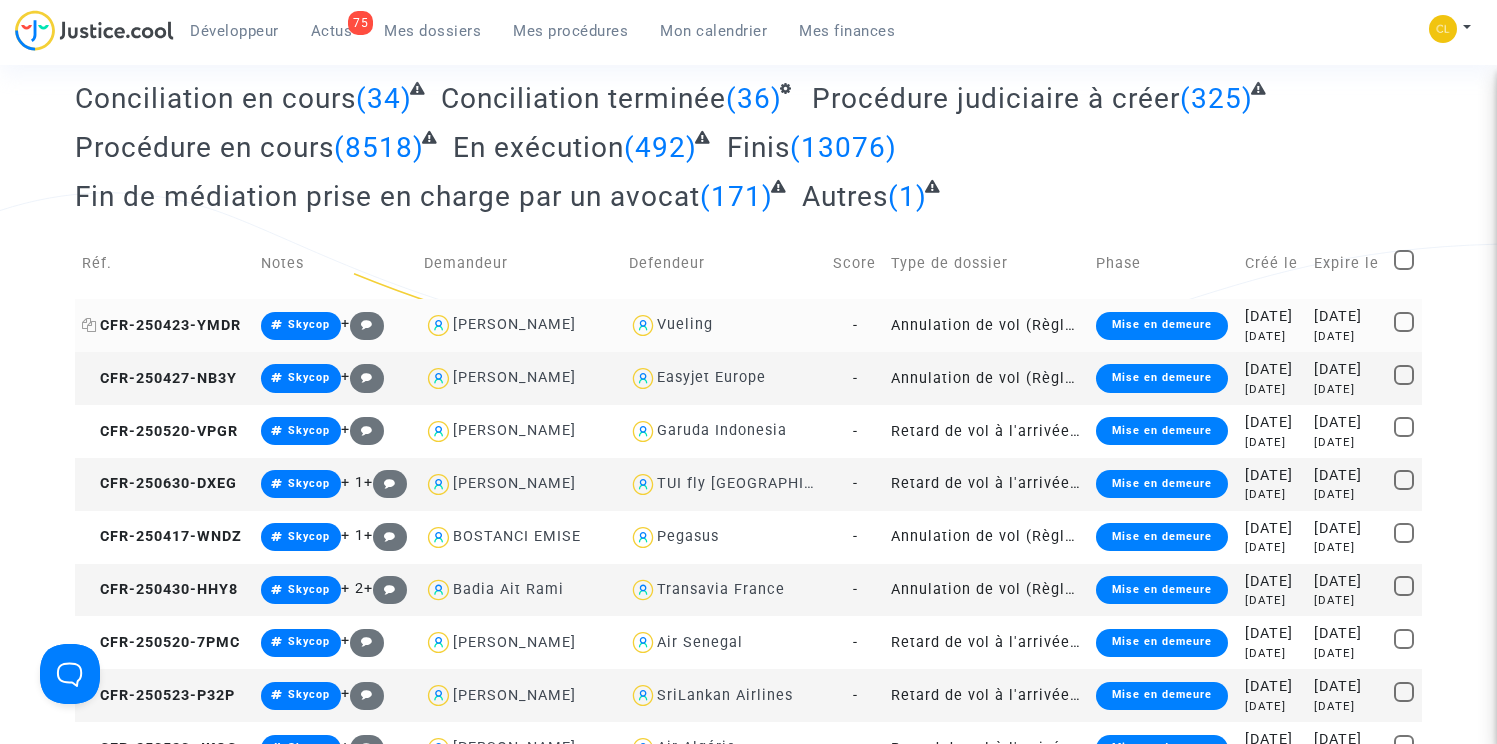 click 